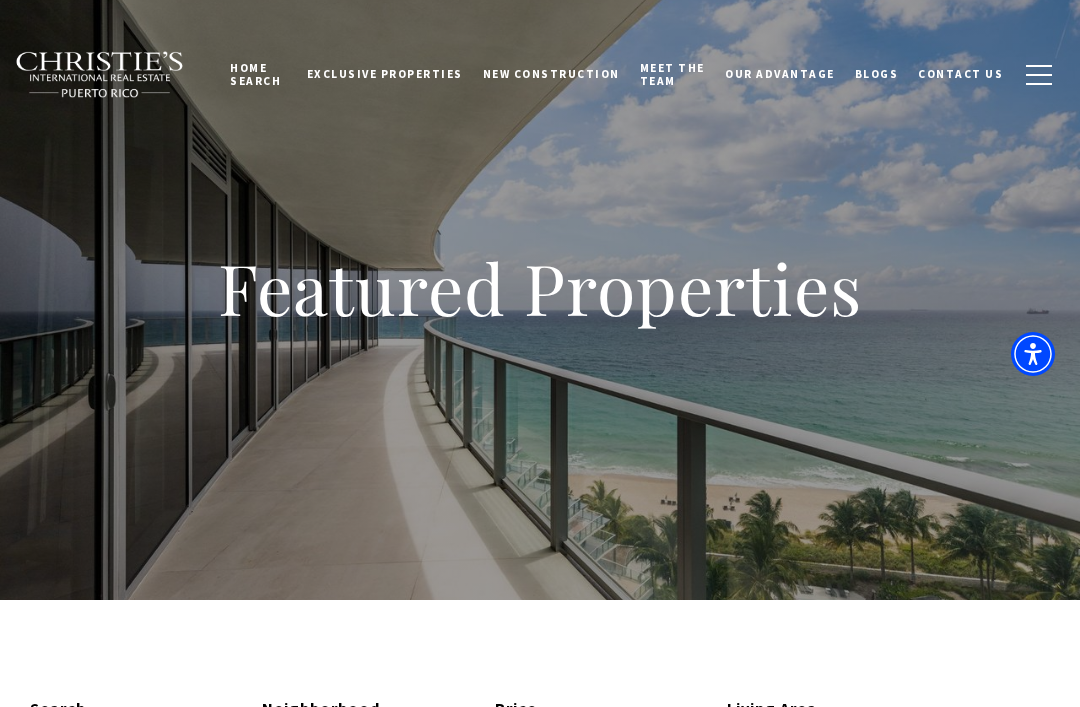 scroll, scrollTop: 0, scrollLeft: 0, axis: both 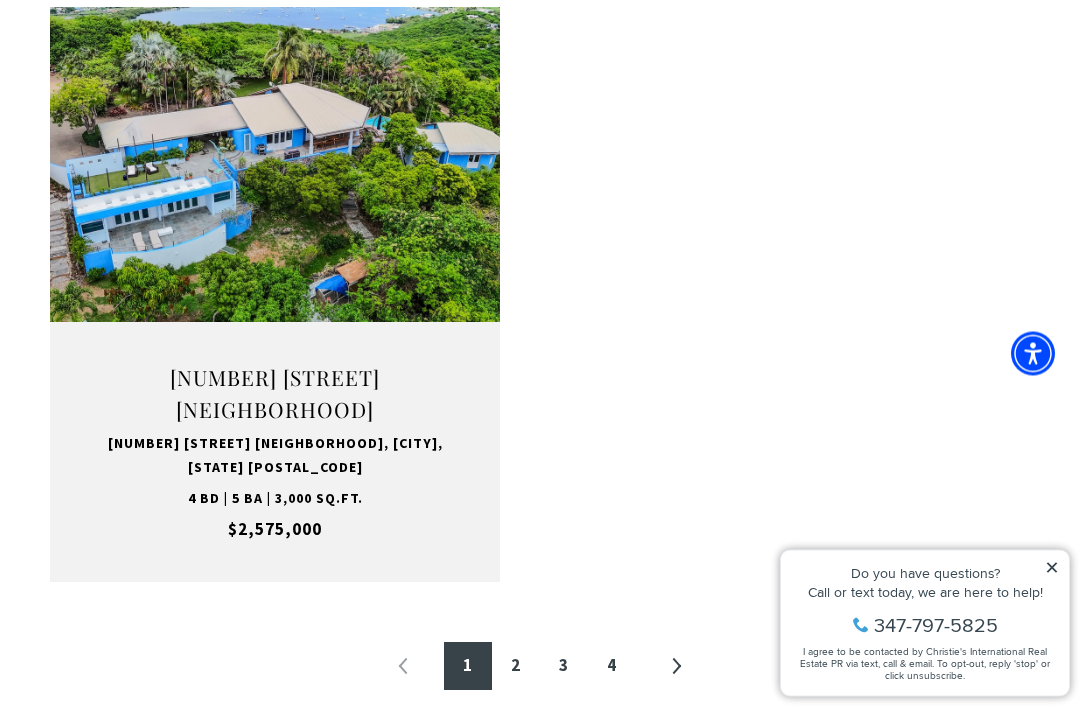 click on "2" at bounding box center [516, 667] 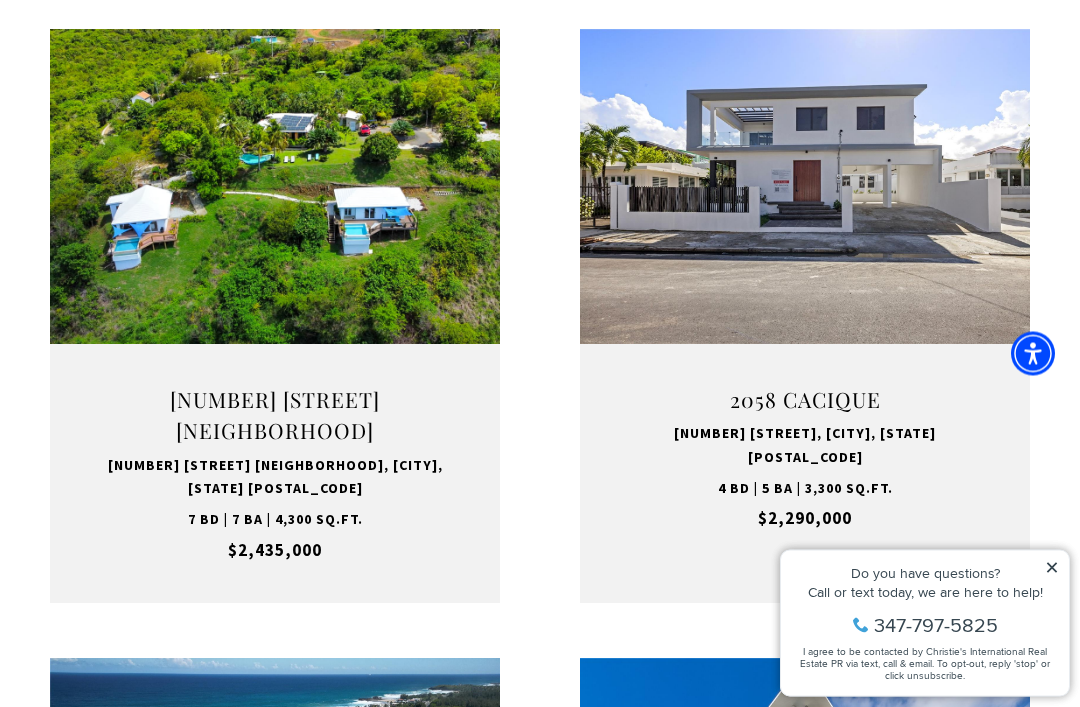 scroll, scrollTop: 788, scrollLeft: 0, axis: vertical 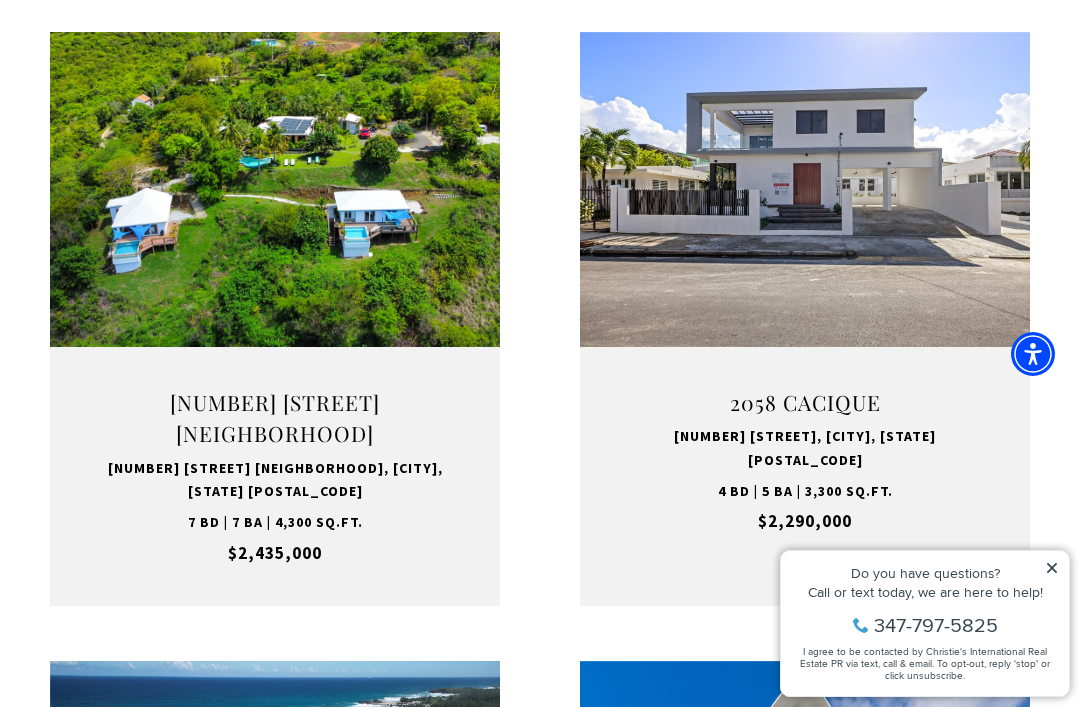 click on "VIEW PROPERTY" at bounding box center (275, 280) 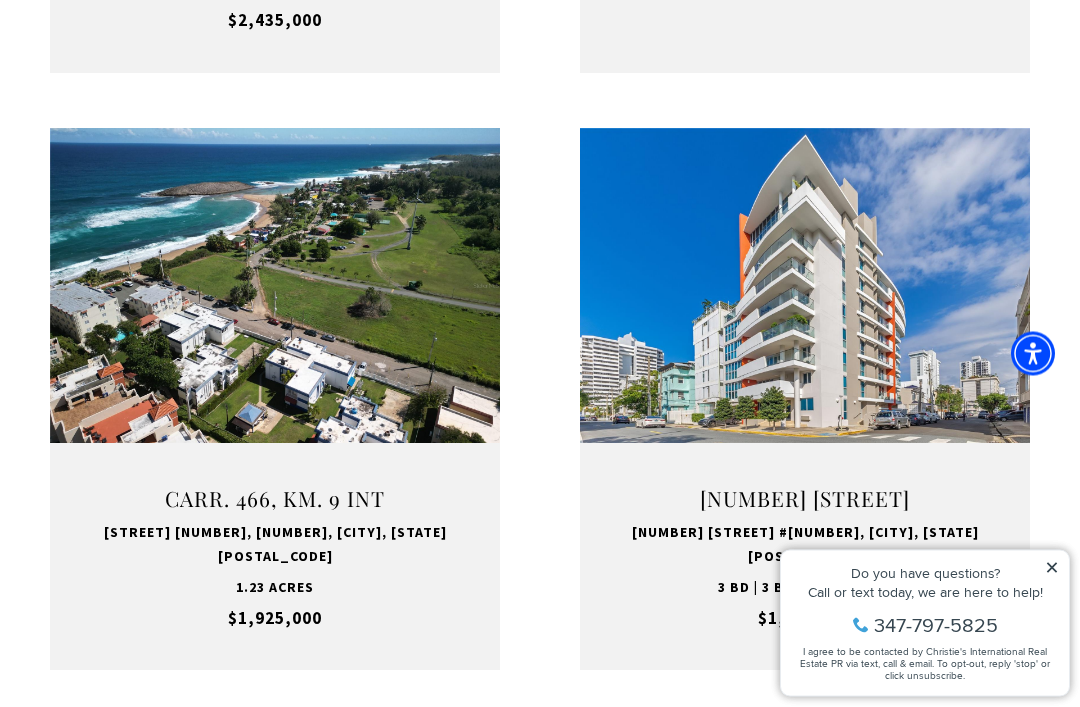 scroll, scrollTop: 1322, scrollLeft: 0, axis: vertical 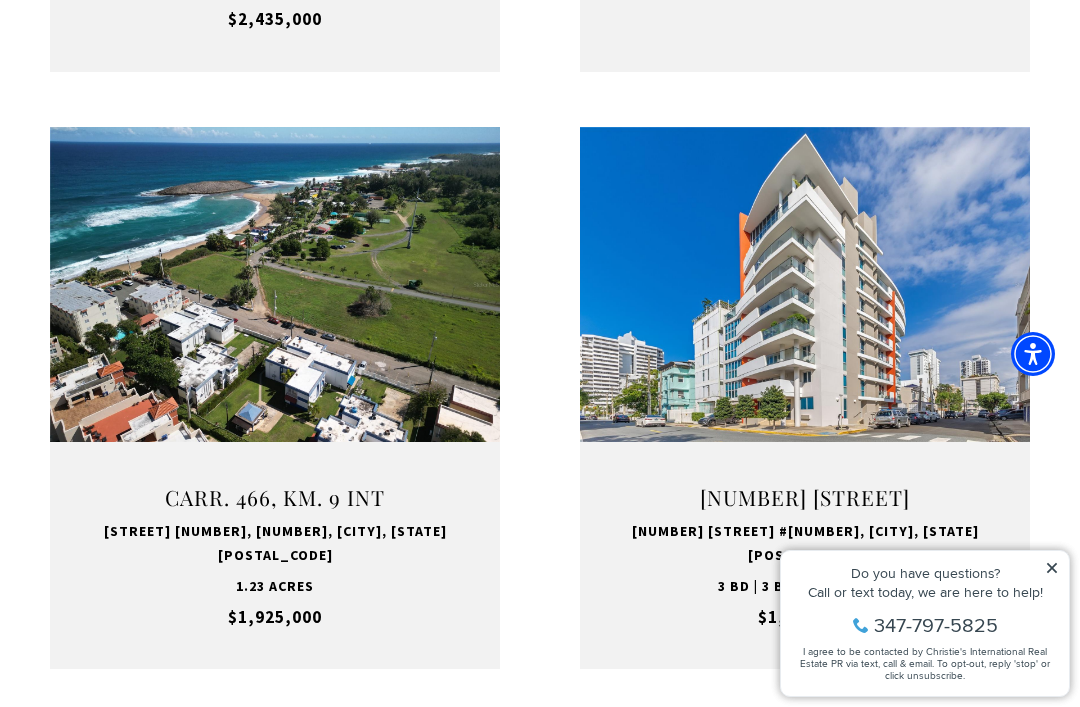 click on "VIEW PROPERTY" at bounding box center [805, 359] 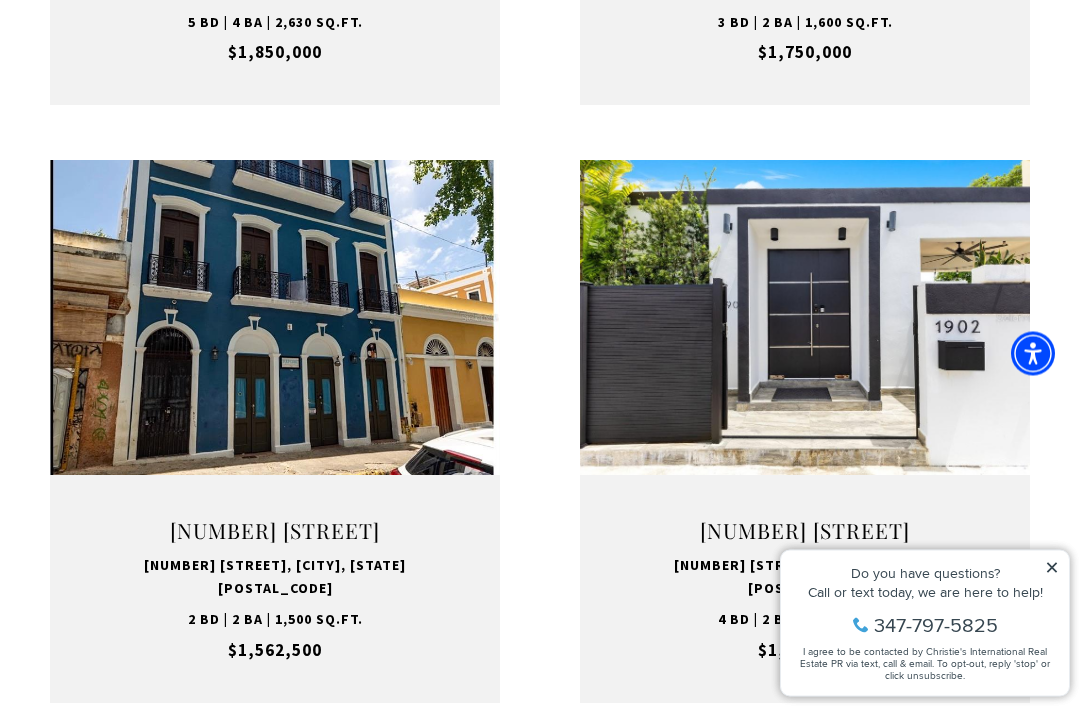 scroll, scrollTop: 2481, scrollLeft: 0, axis: vertical 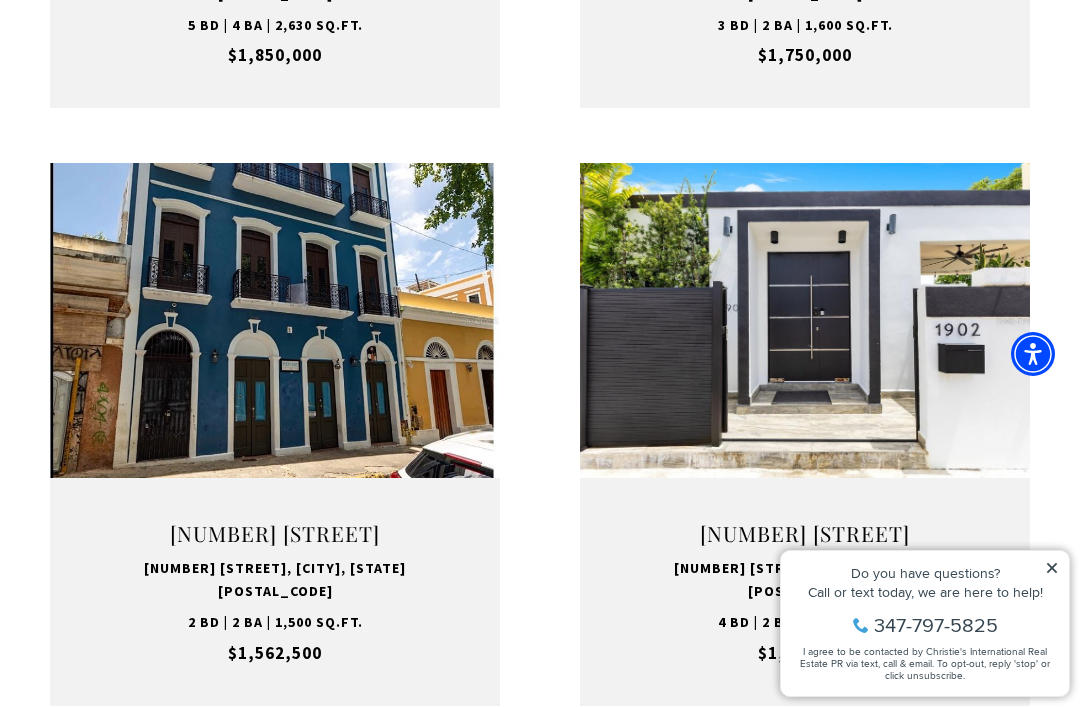 click on "VIEW PROPERTY" at bounding box center [805, 396] 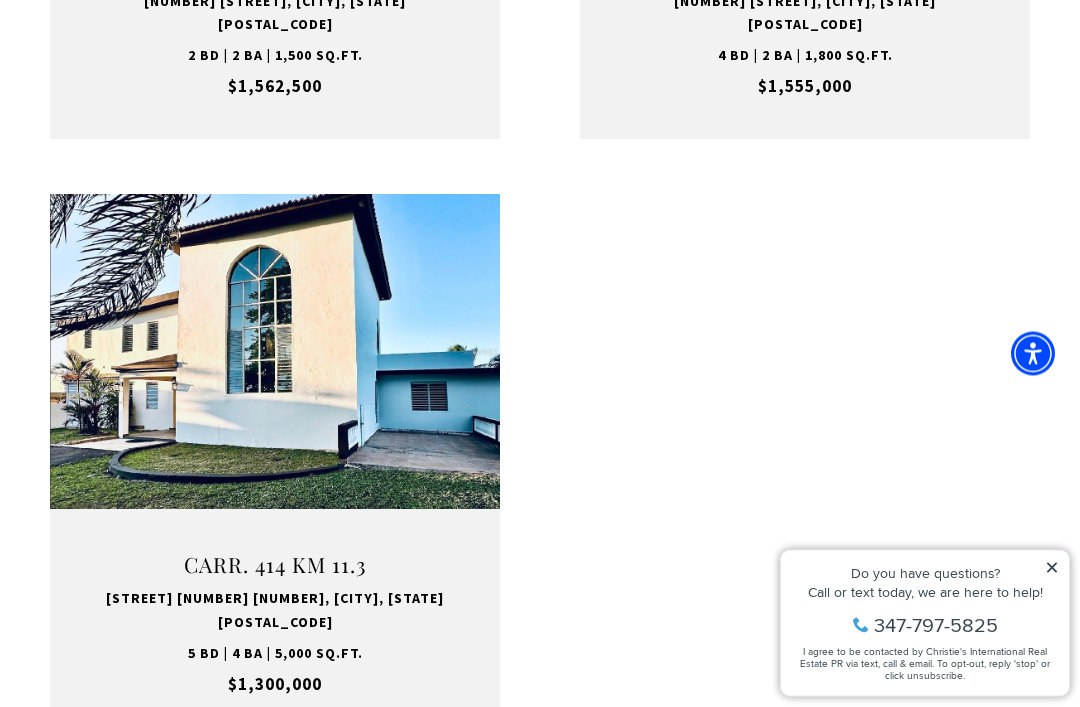 scroll, scrollTop: 3048, scrollLeft: 0, axis: vertical 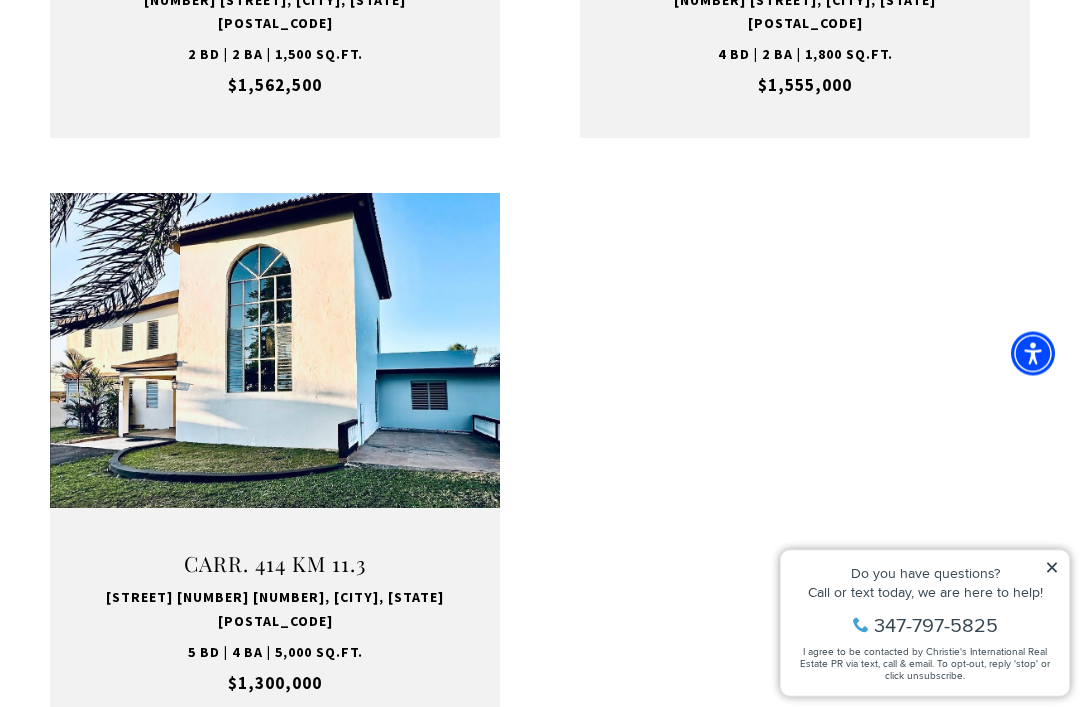 click on "3" at bounding box center [564, 821] 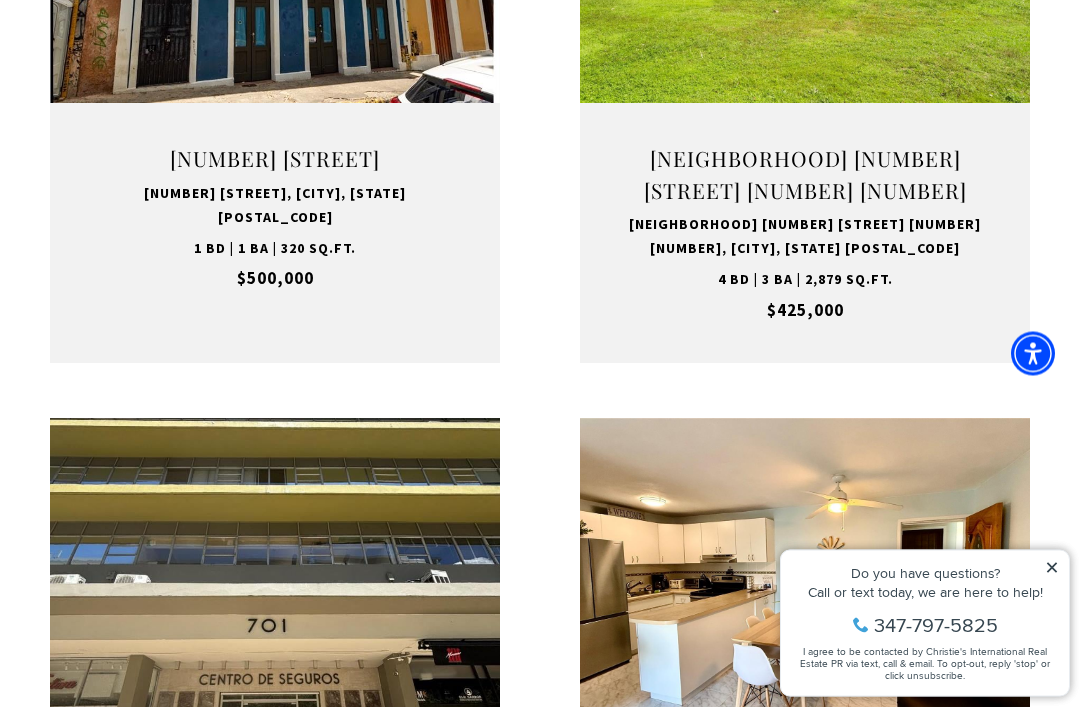 scroll, scrollTop: 600, scrollLeft: 0, axis: vertical 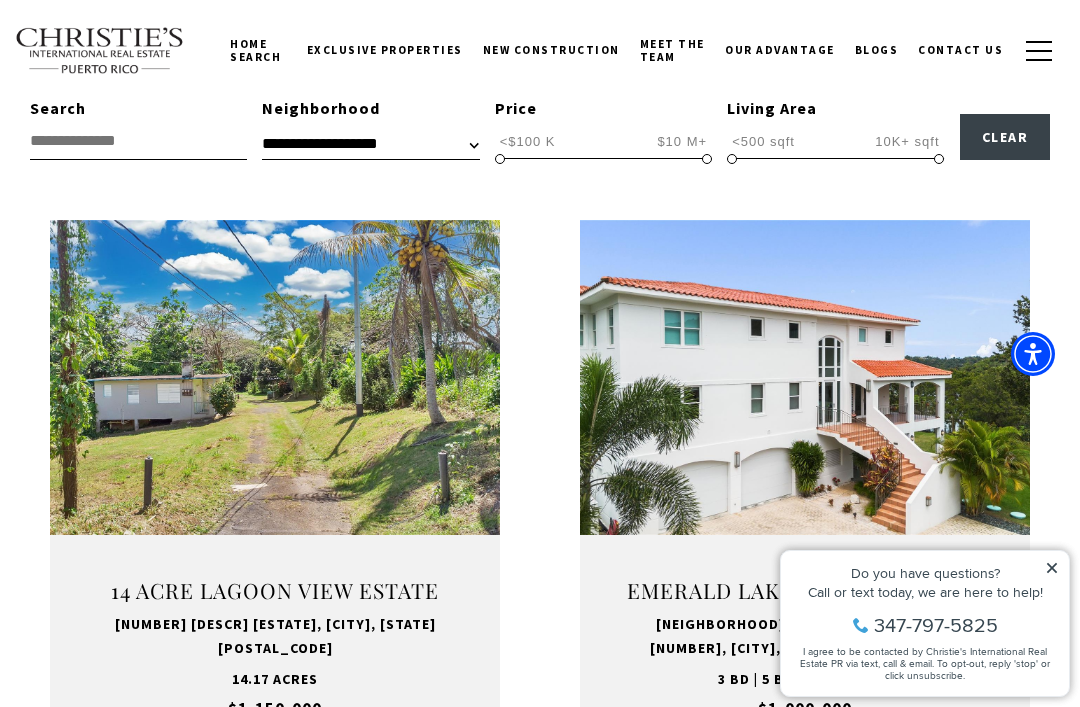 click 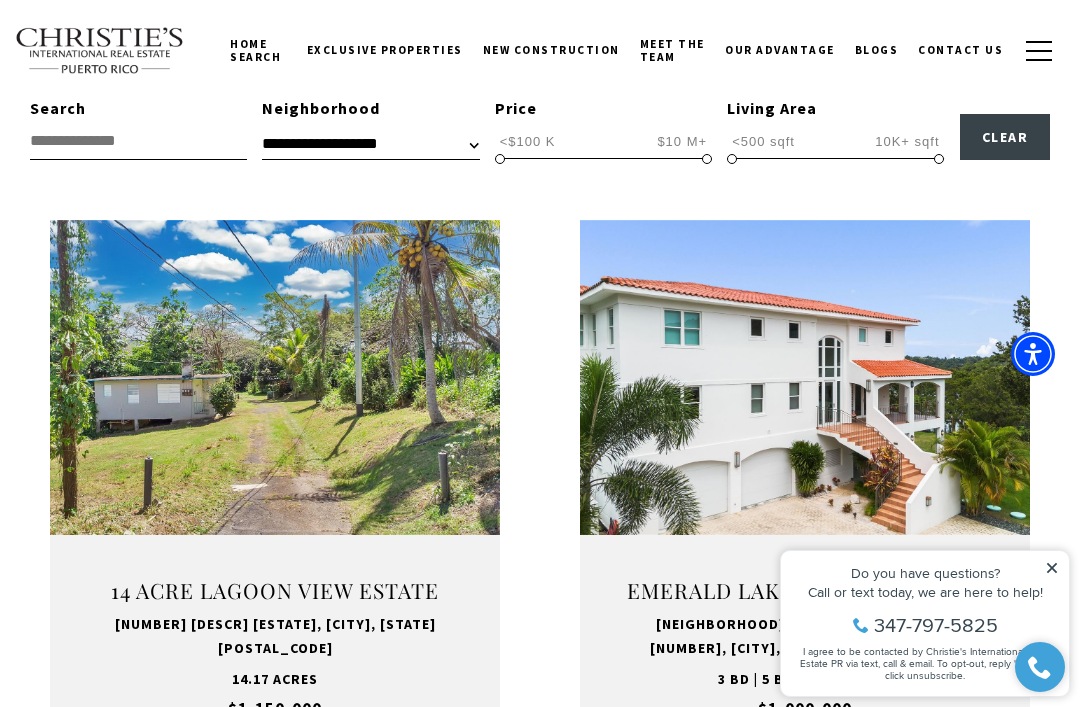 click 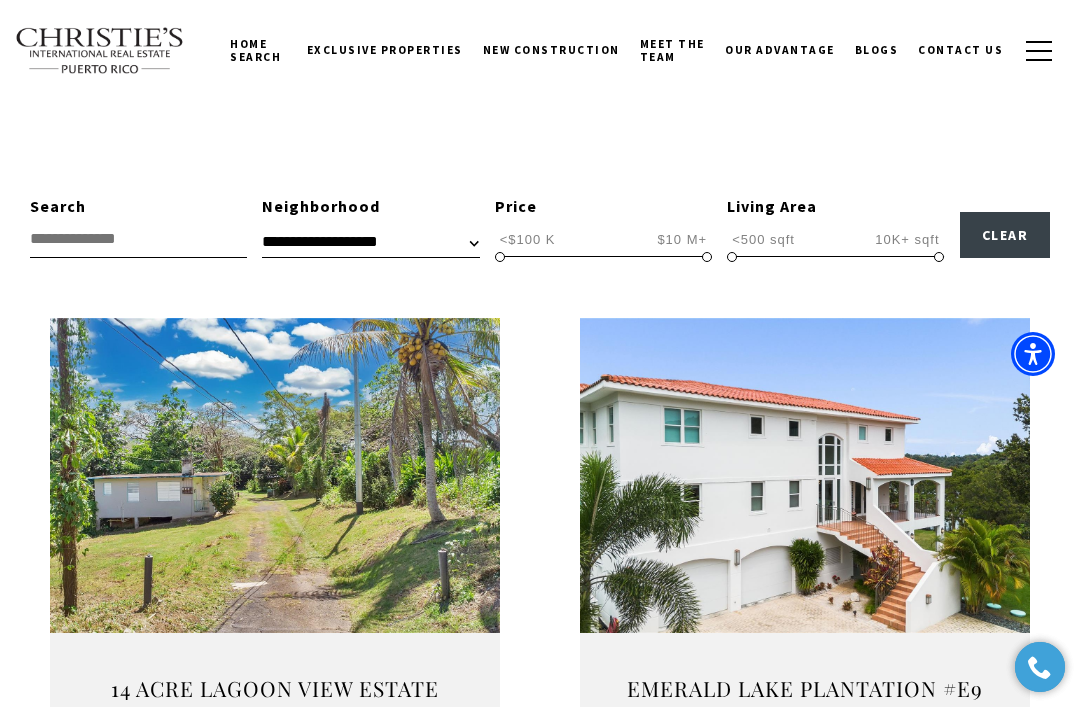 scroll, scrollTop: 0, scrollLeft: 0, axis: both 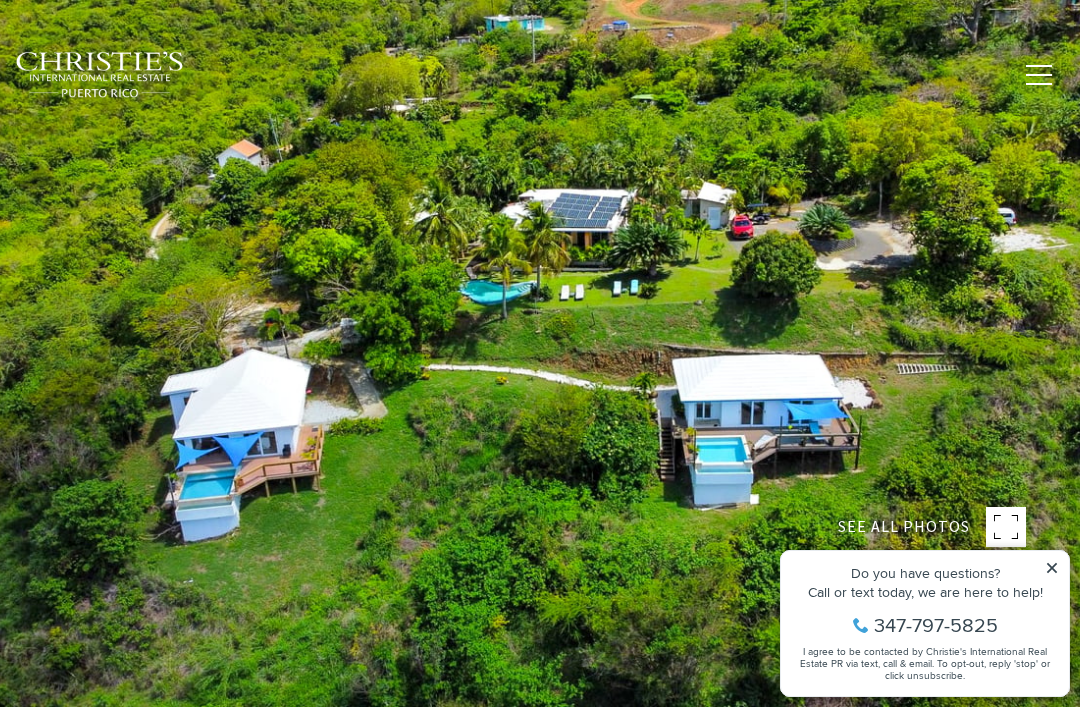 type on "**********" 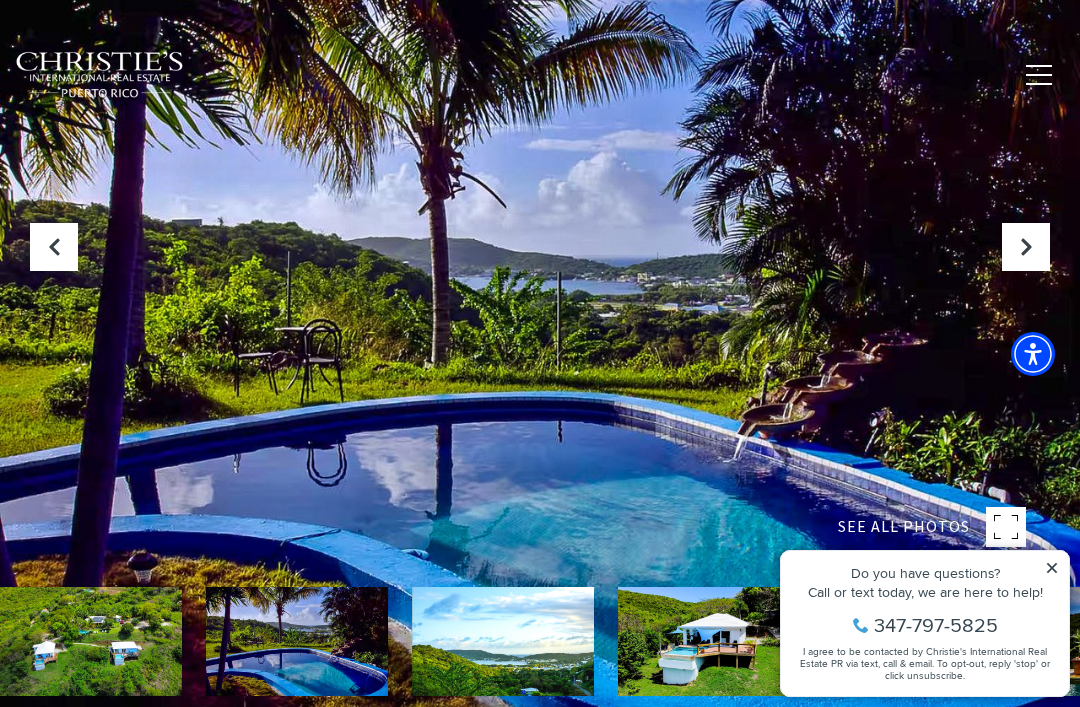 click at bounding box center [1026, 247] 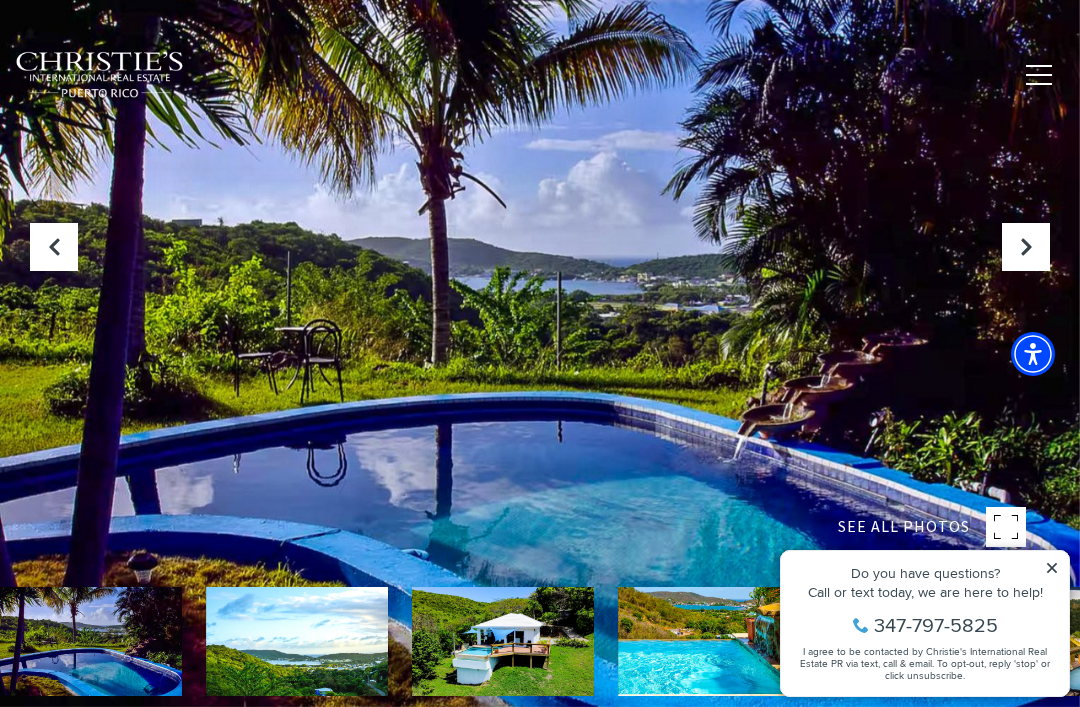 click at bounding box center (1026, 247) 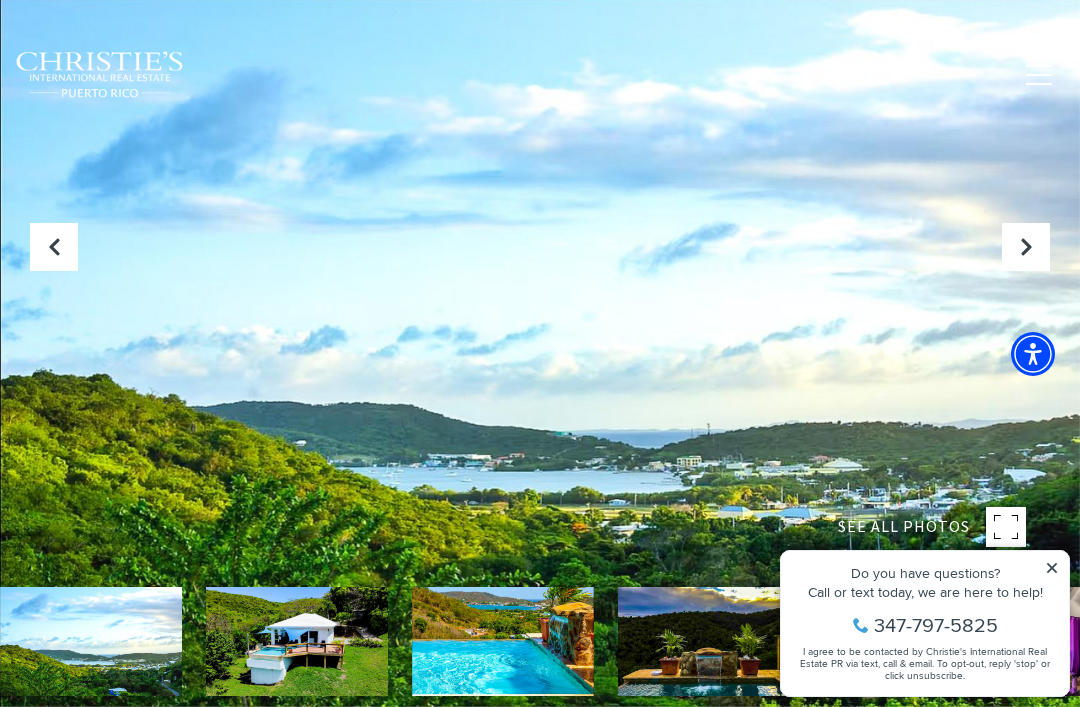 click at bounding box center [1026, 247] 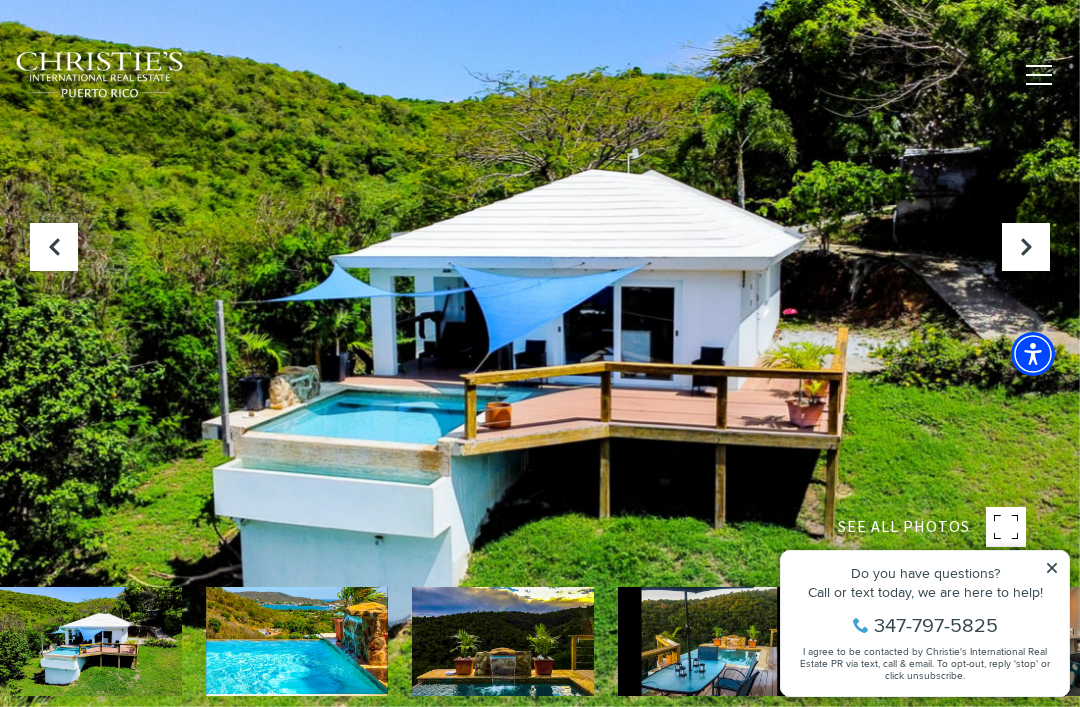 click at bounding box center [1026, 247] 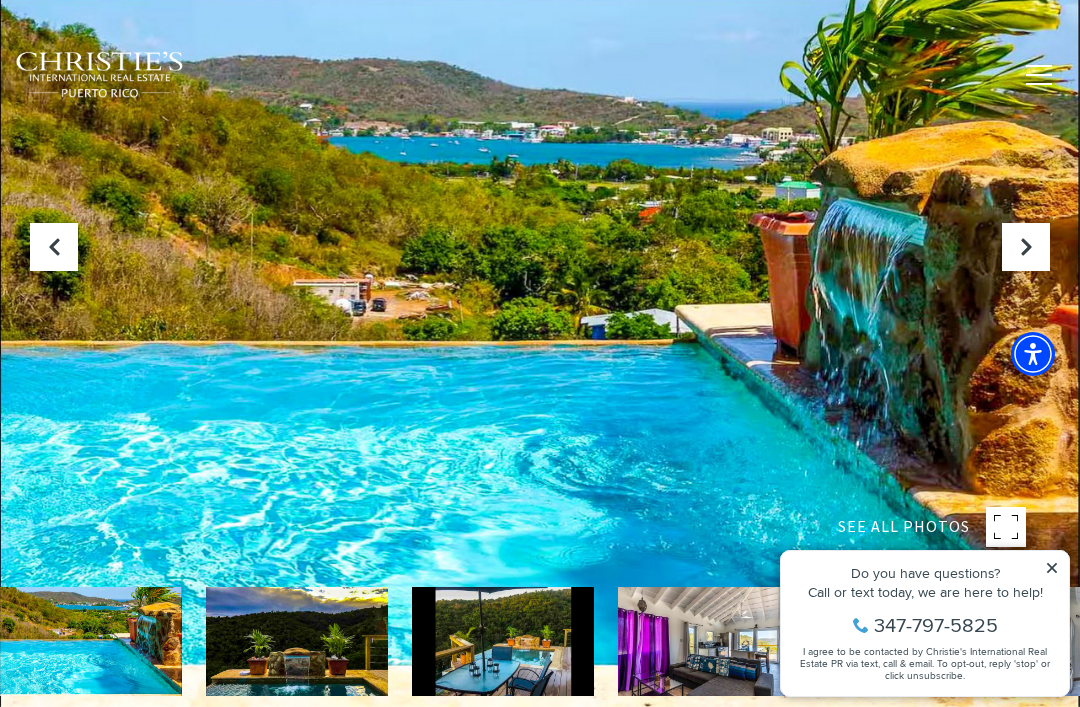 click at bounding box center (1026, 247) 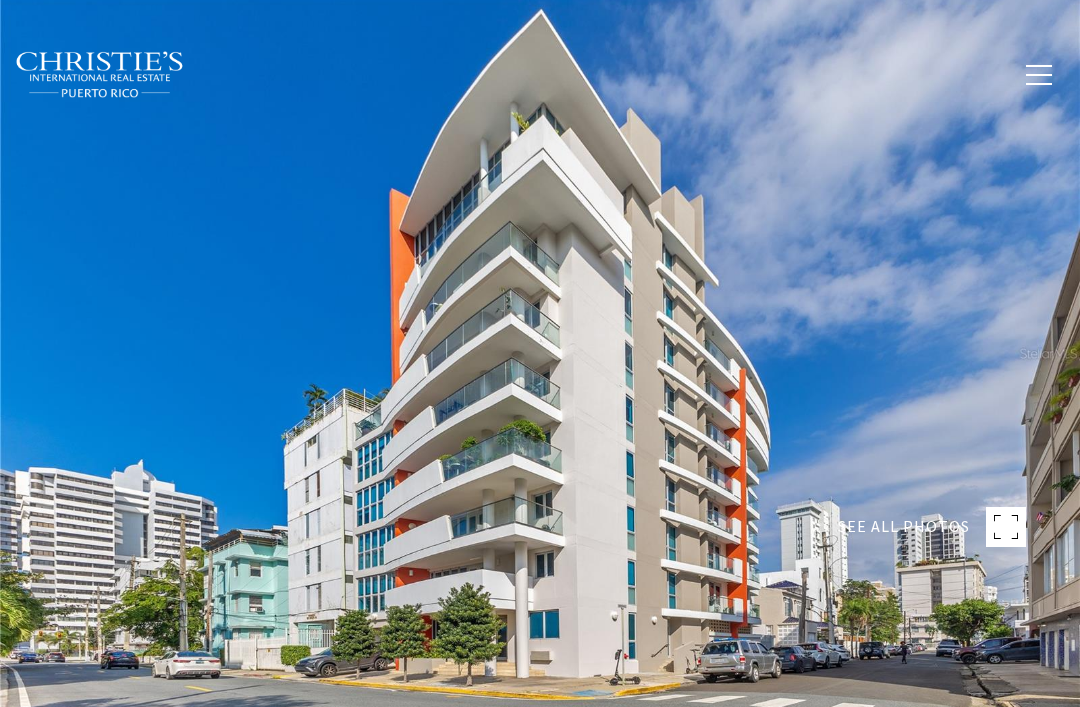 scroll, scrollTop: 0, scrollLeft: 0, axis: both 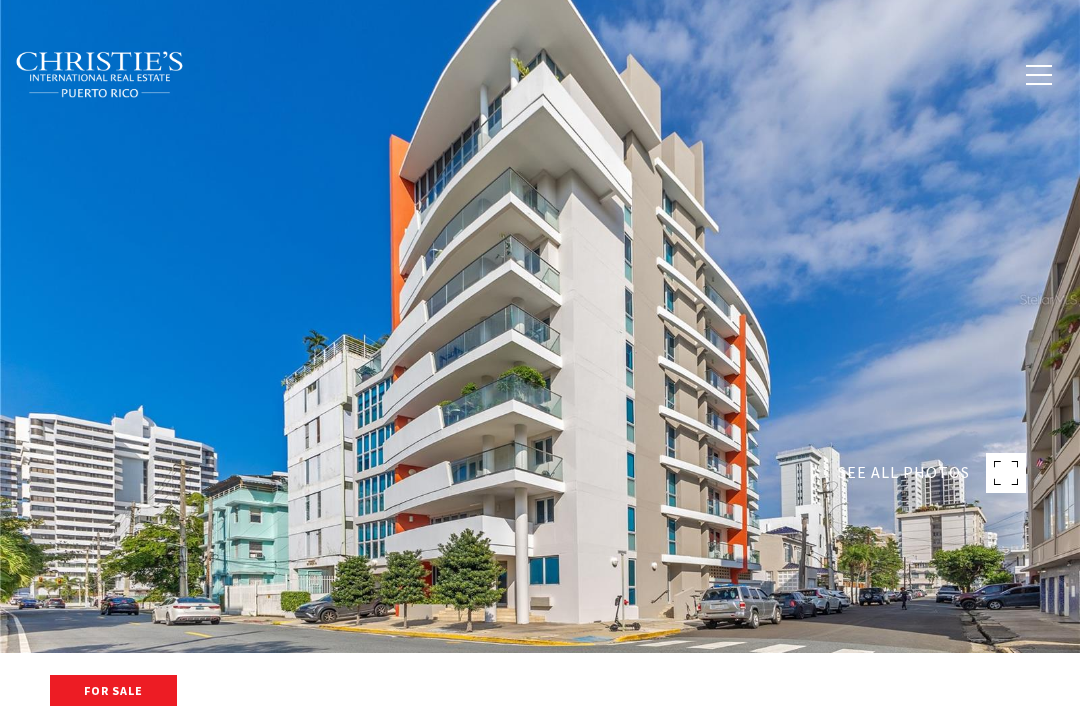 click on "SEE ALL PHOTOS" at bounding box center (932, 473) 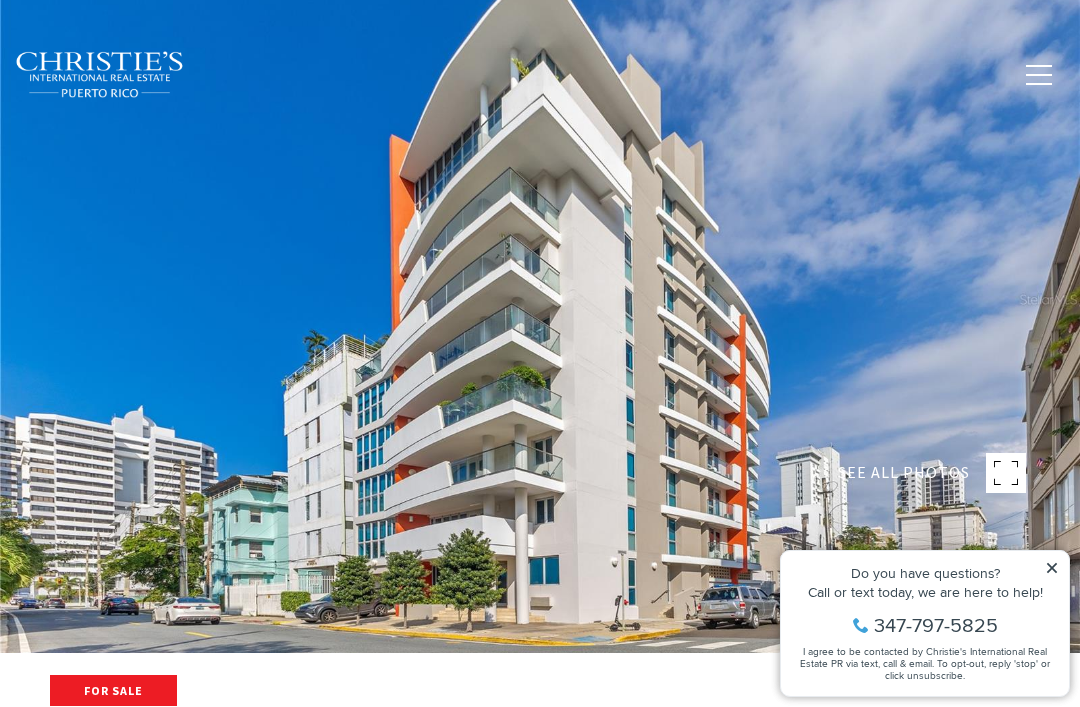 click on "SEE ALL PHOTOS" at bounding box center [904, 473] 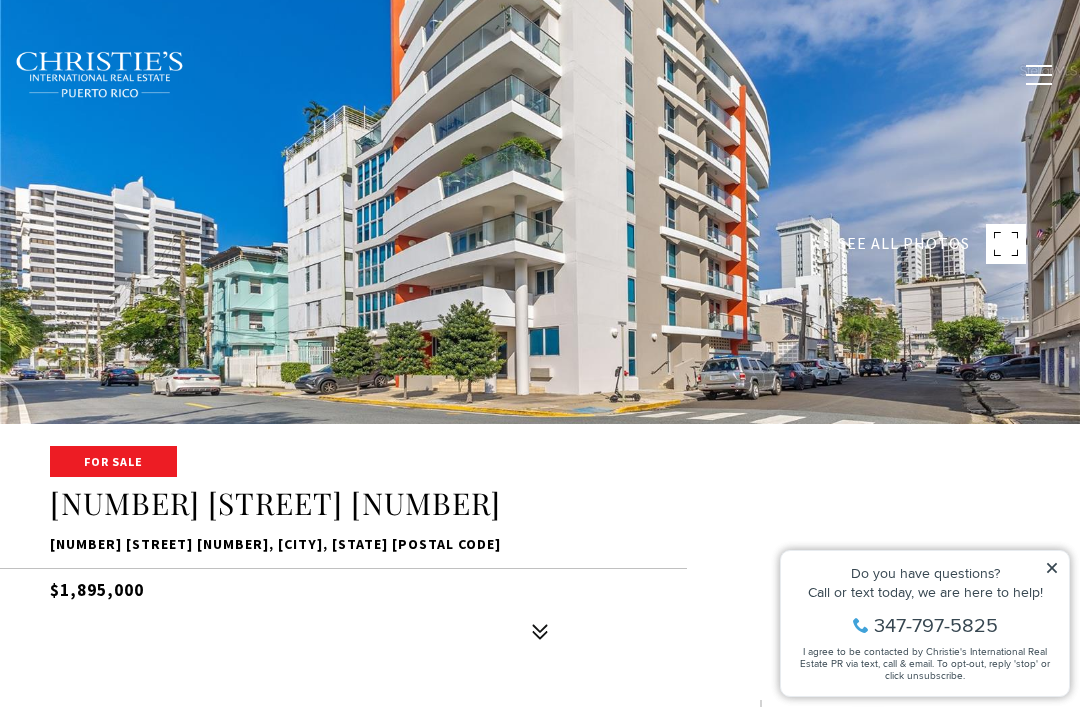 scroll, scrollTop: 271, scrollLeft: 0, axis: vertical 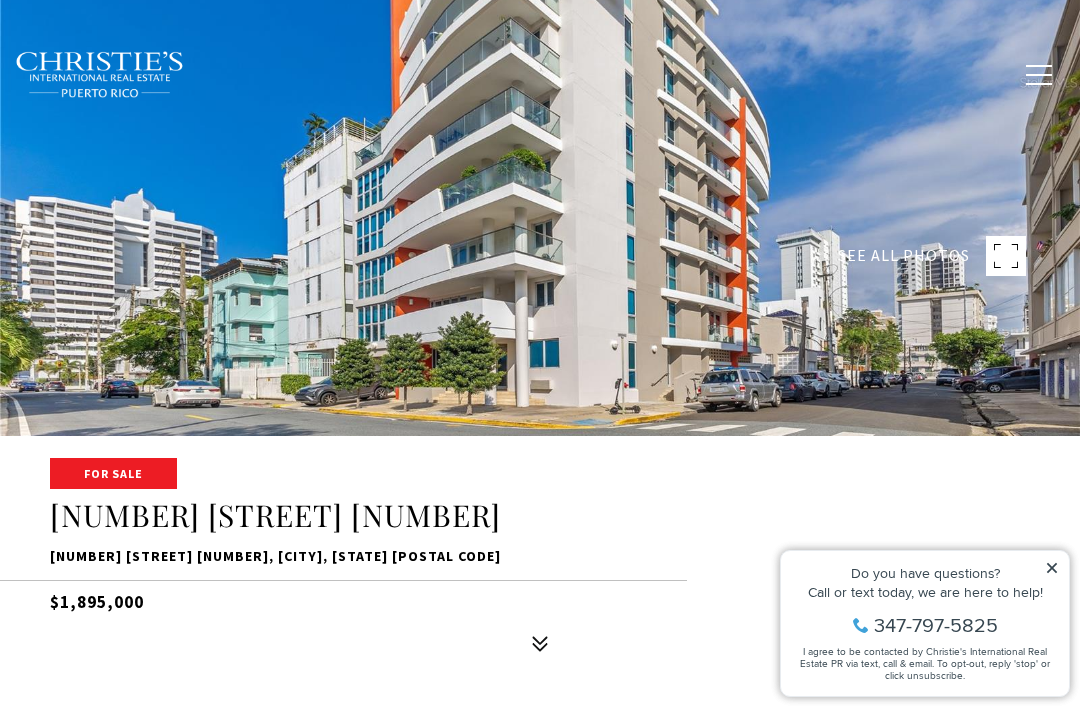 click at bounding box center (540, 82) 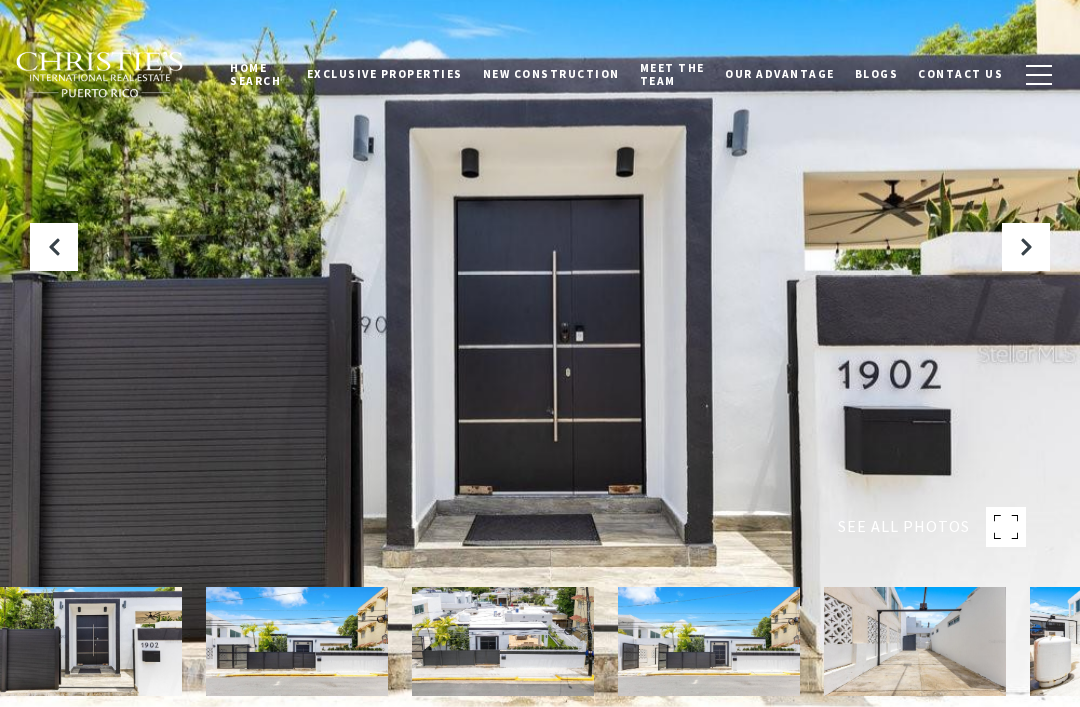 scroll, scrollTop: 0, scrollLeft: 0, axis: both 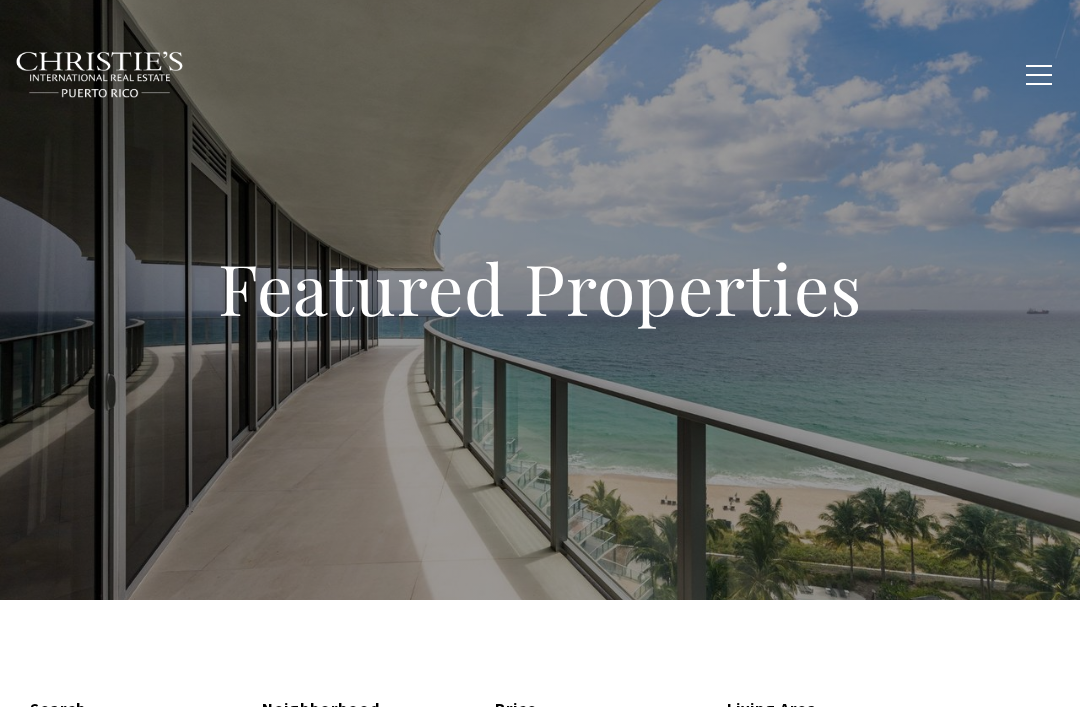 type on "**********" 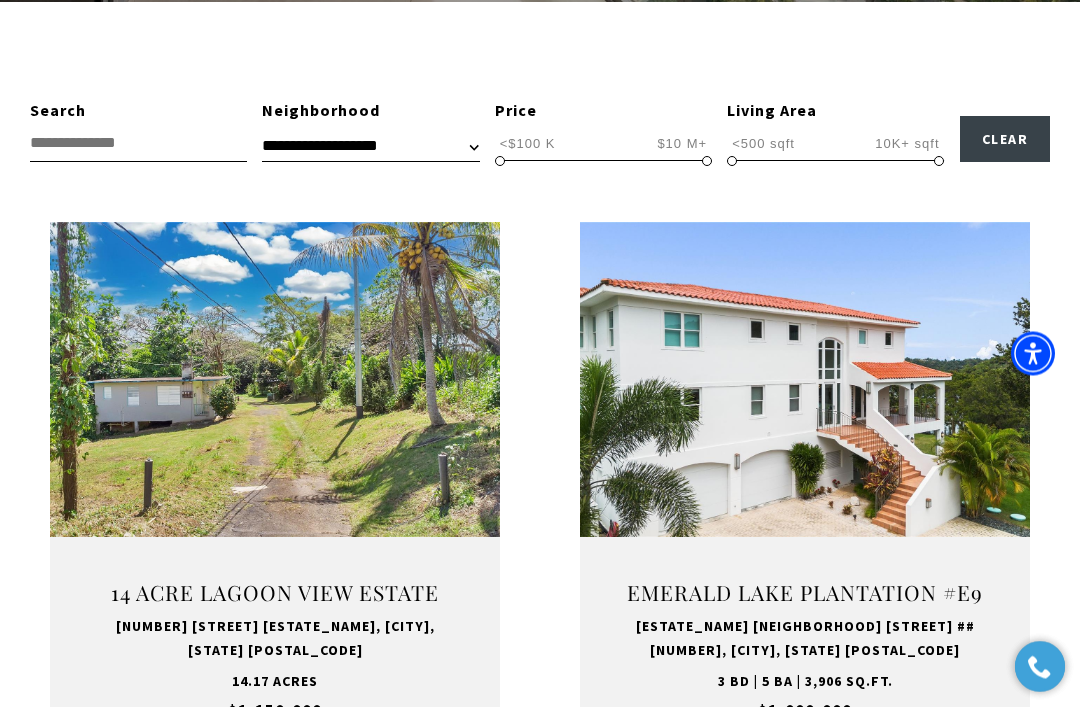 scroll, scrollTop: 598, scrollLeft: 0, axis: vertical 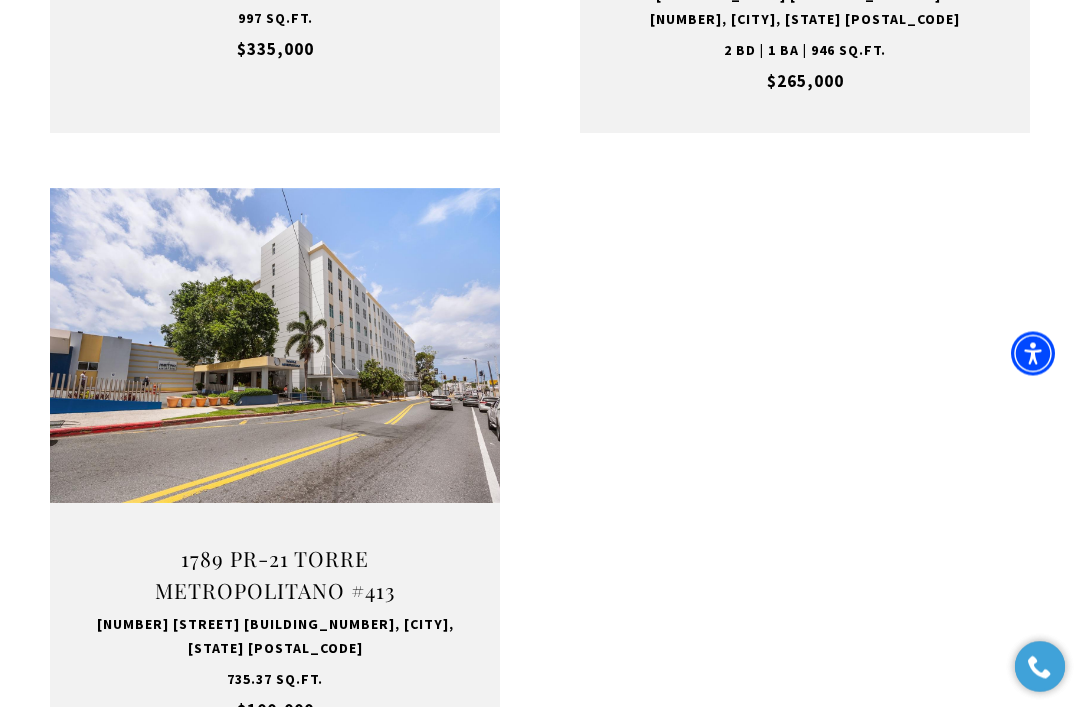 click on "4" at bounding box center (612, 848) 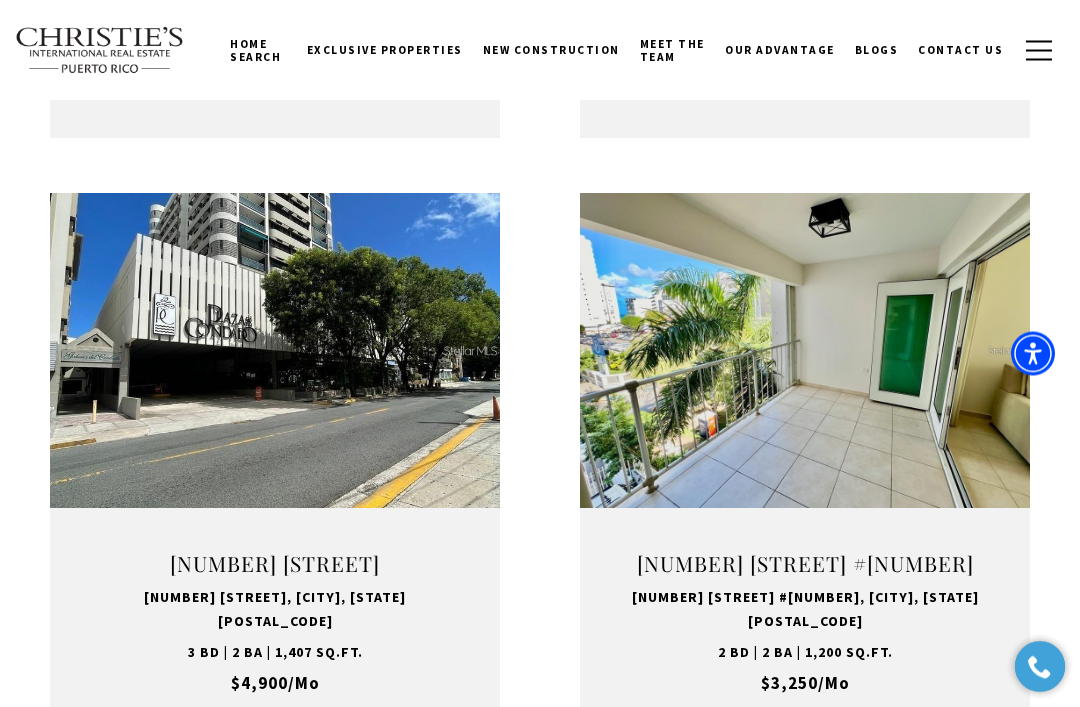 scroll, scrollTop: 1822, scrollLeft: 0, axis: vertical 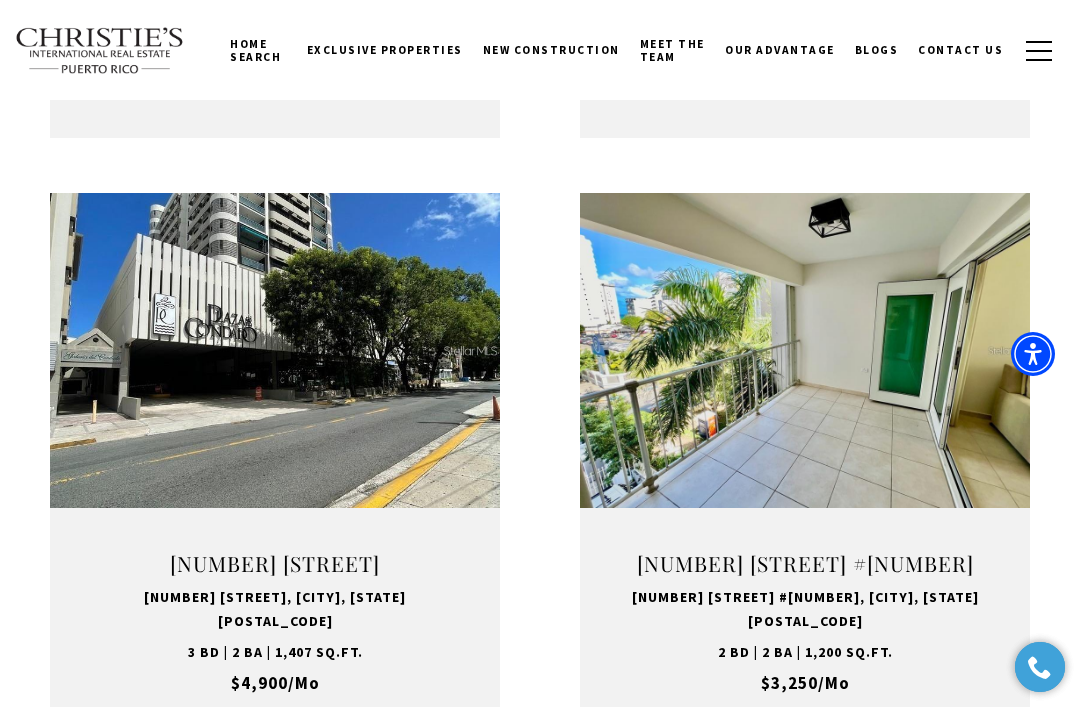 click on "VIEW PROPERTY" at bounding box center (275, 425) 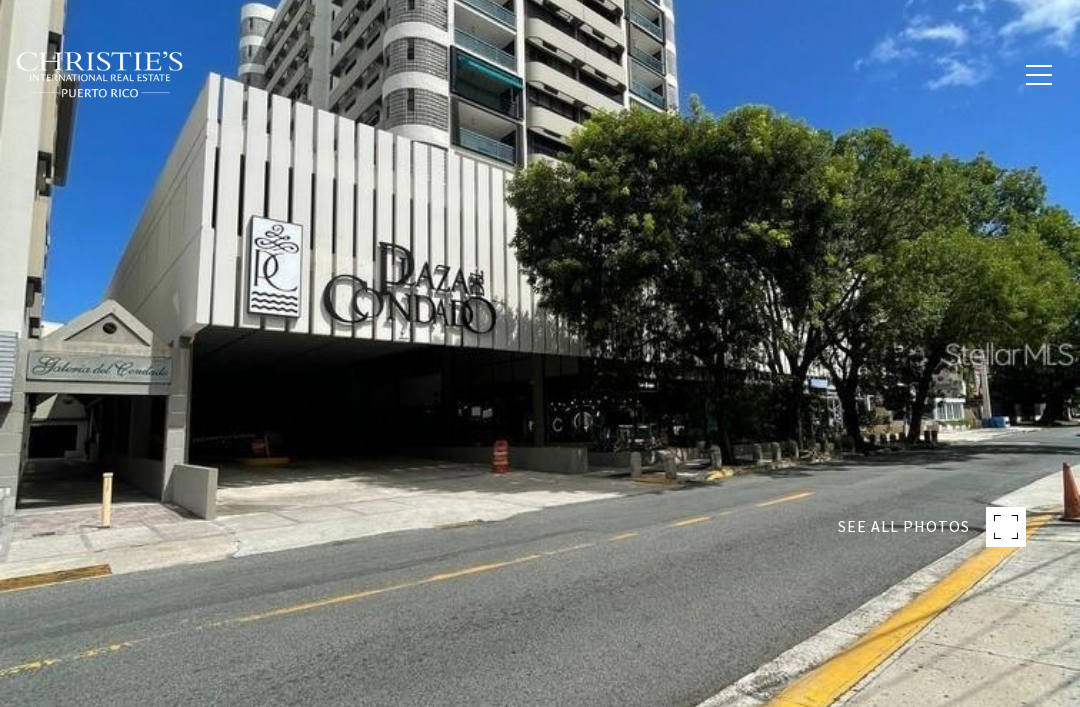 scroll, scrollTop: 0, scrollLeft: 0, axis: both 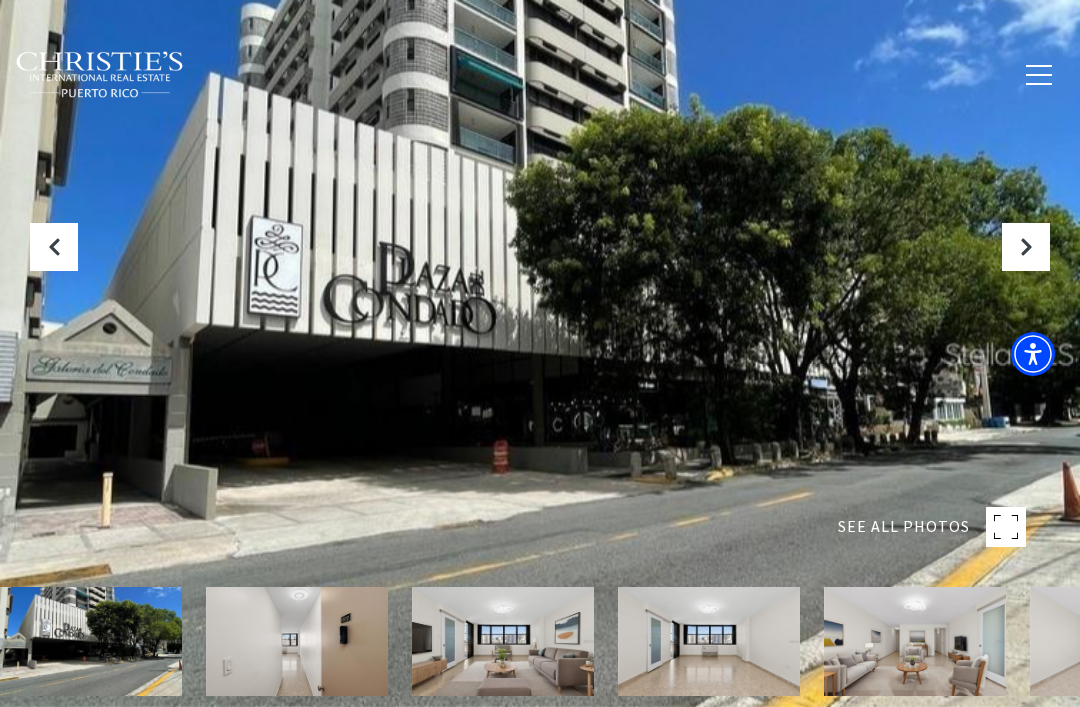 click at bounding box center [297, 641] 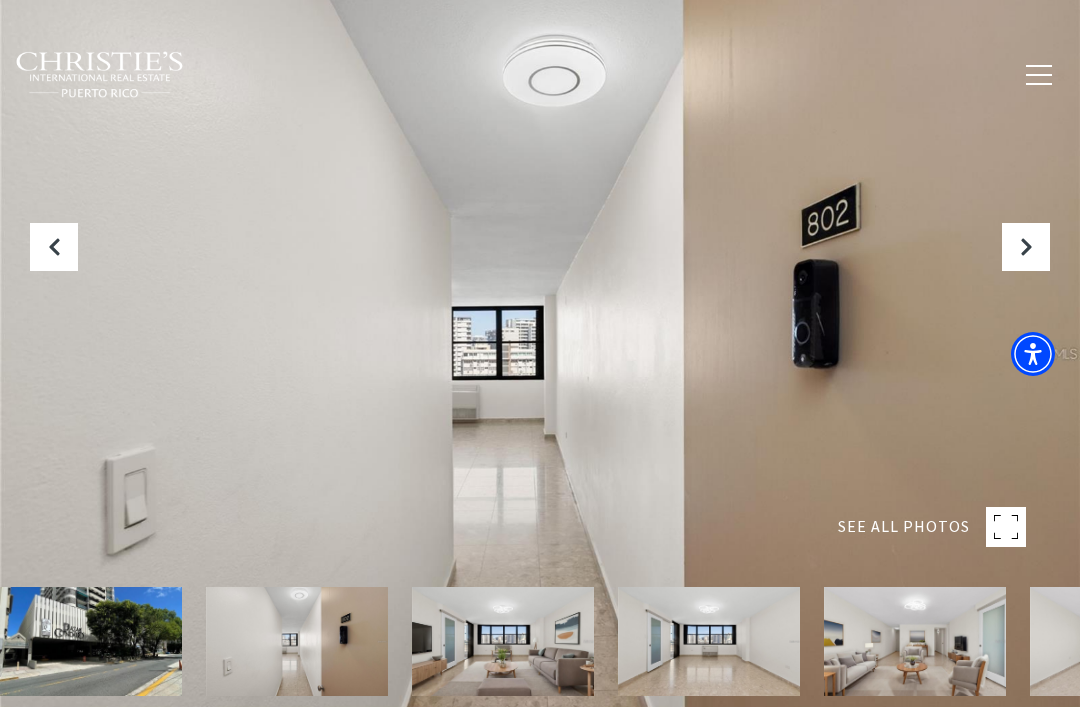 scroll, scrollTop: 0, scrollLeft: 0, axis: both 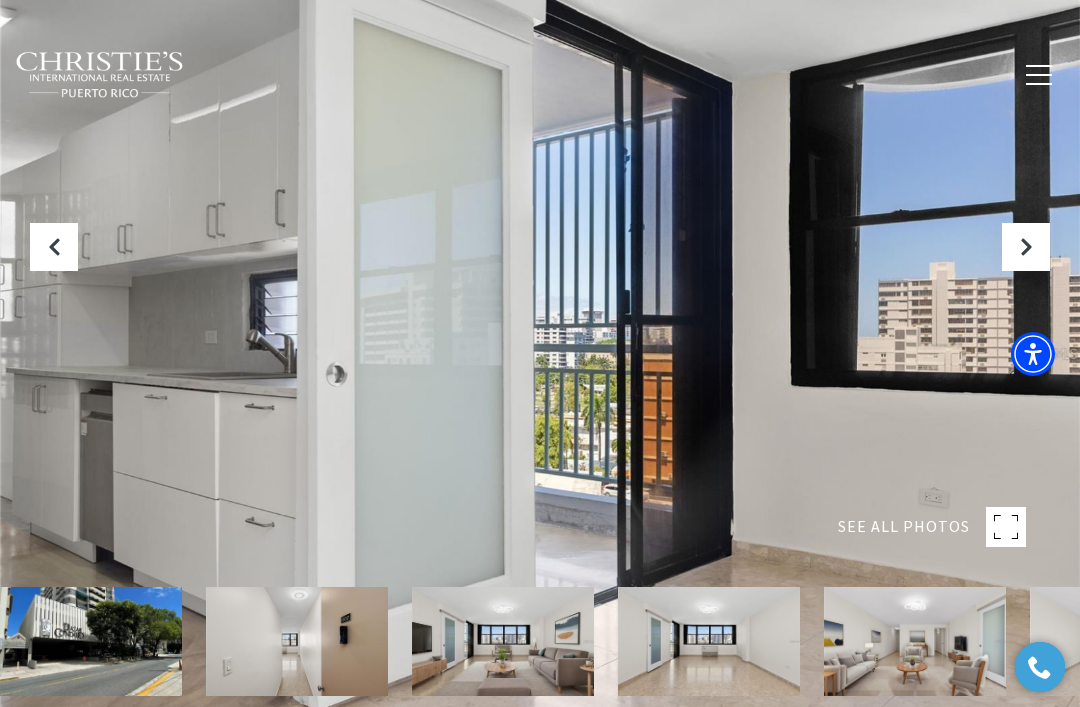 click at bounding box center [709, 641] 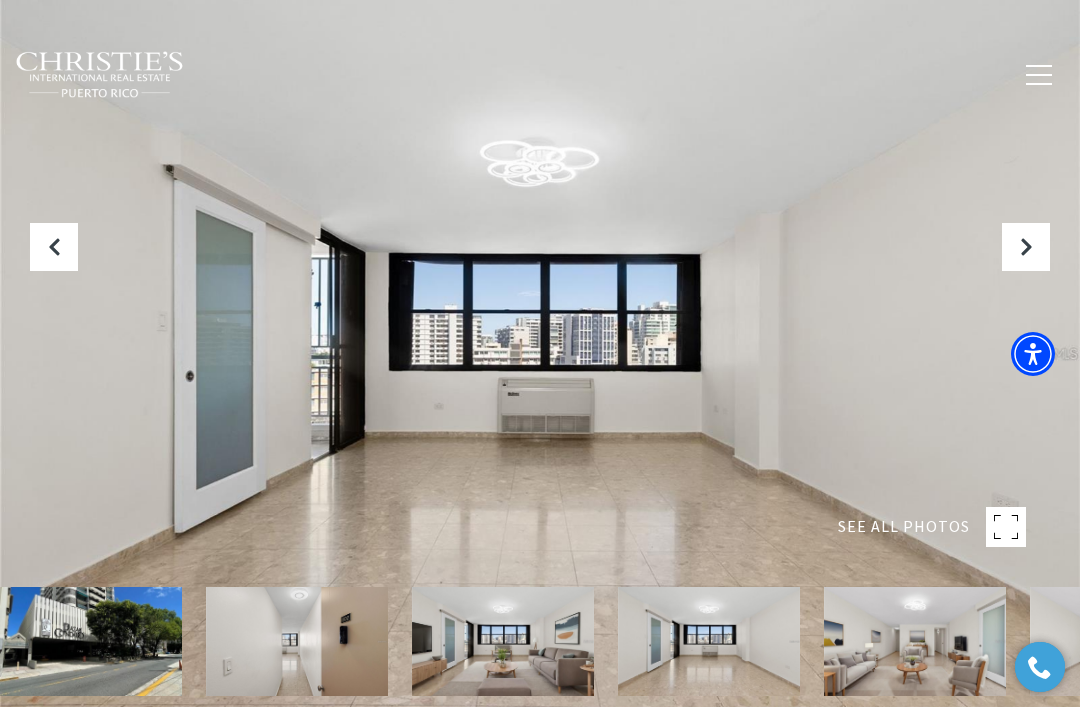 click at bounding box center [503, 641] 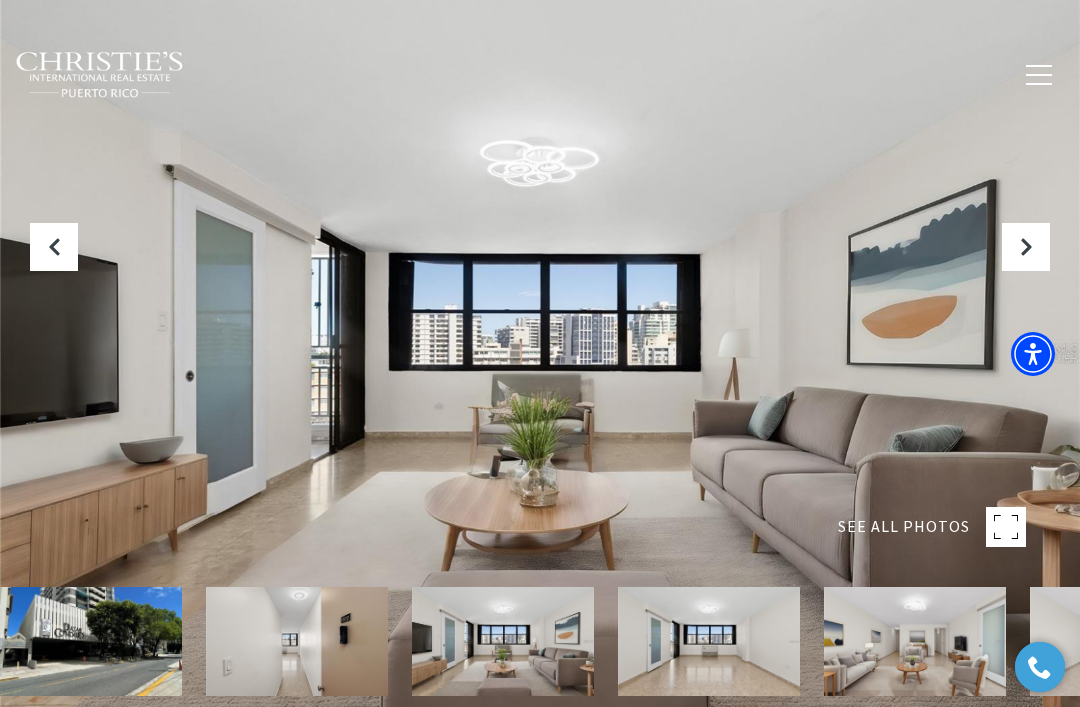 click at bounding box center [915, 641] 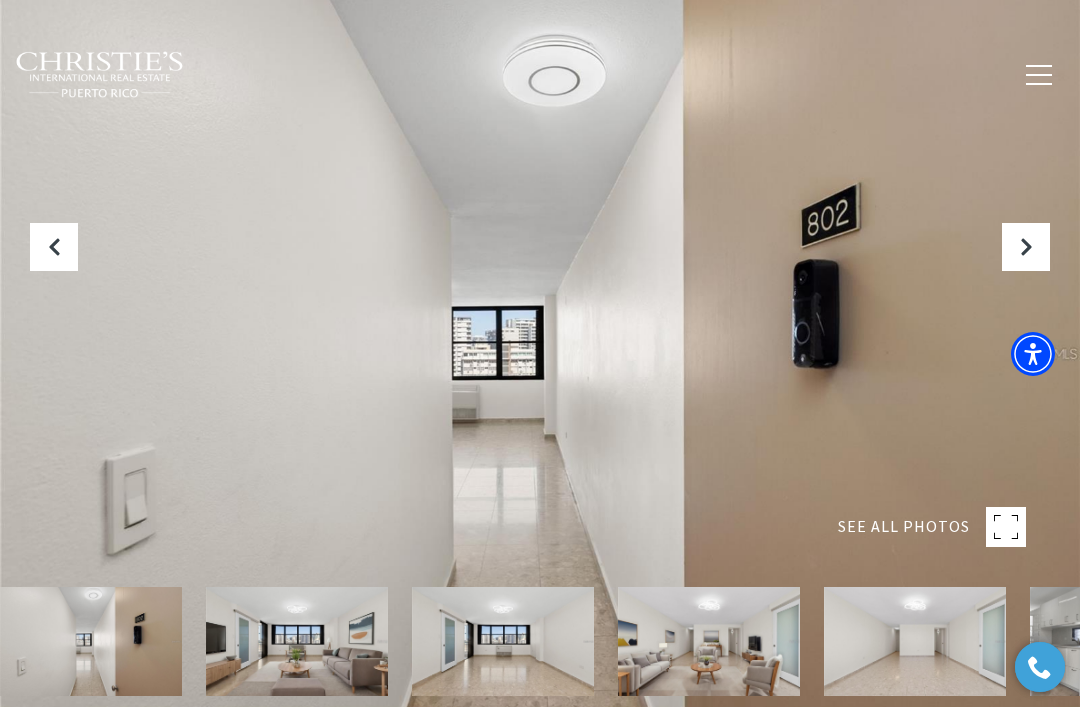 click at bounding box center (915, 641) 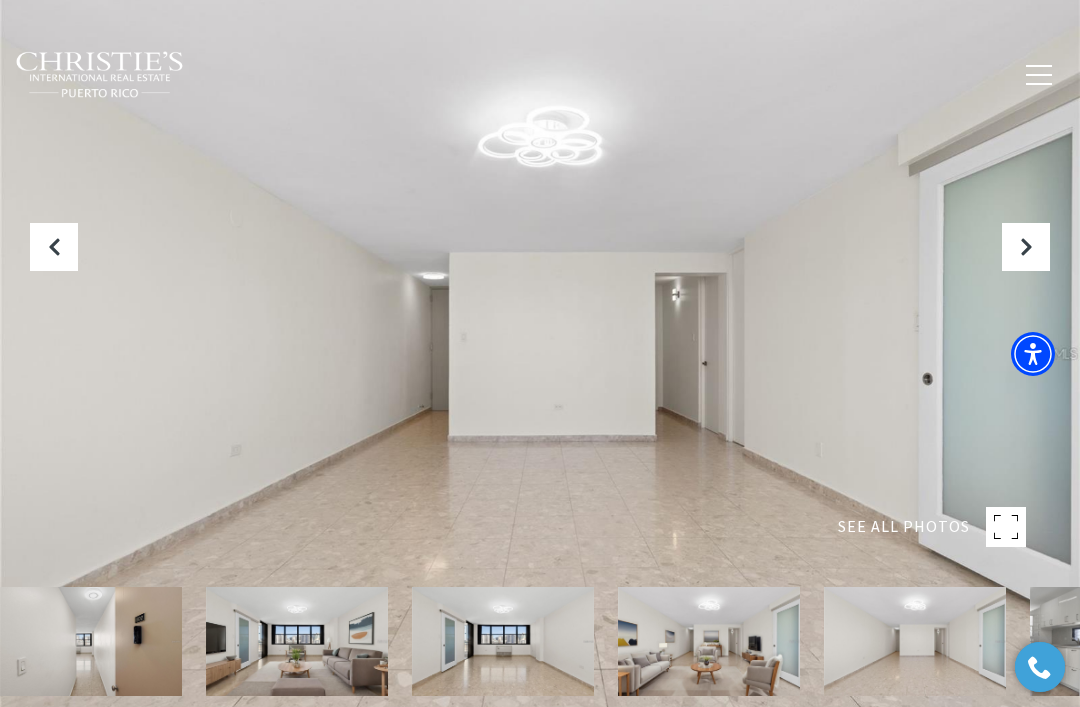 click at bounding box center (709, 641) 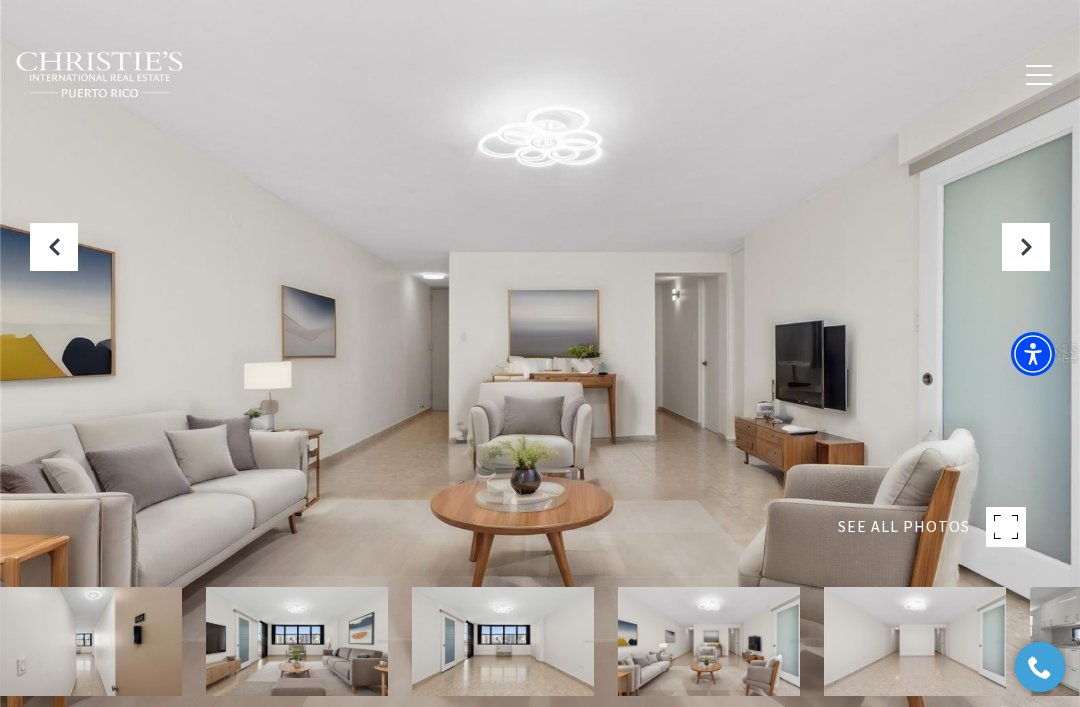 click at bounding box center (709, 641) 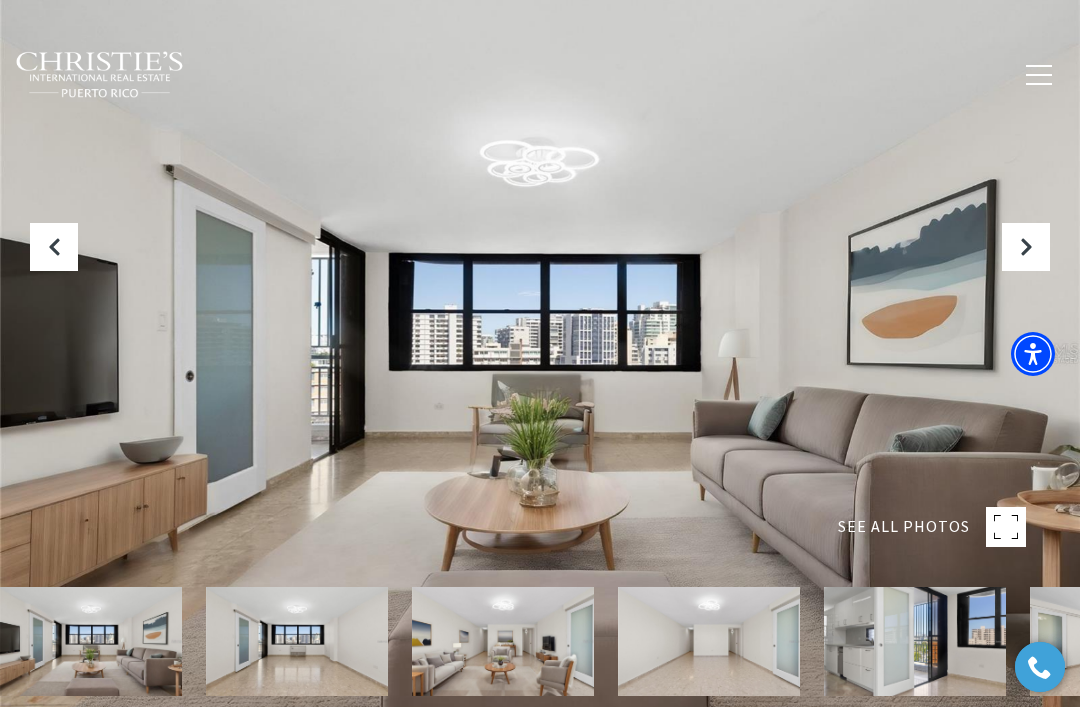 click at bounding box center (1026, 247) 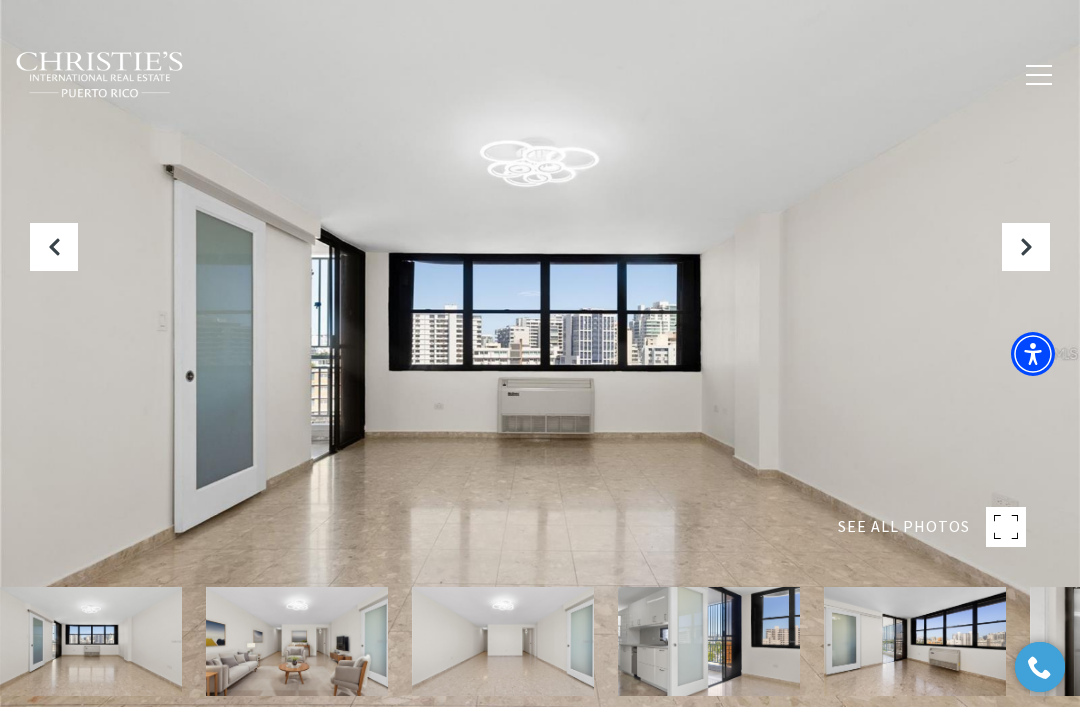 click at bounding box center [1026, 247] 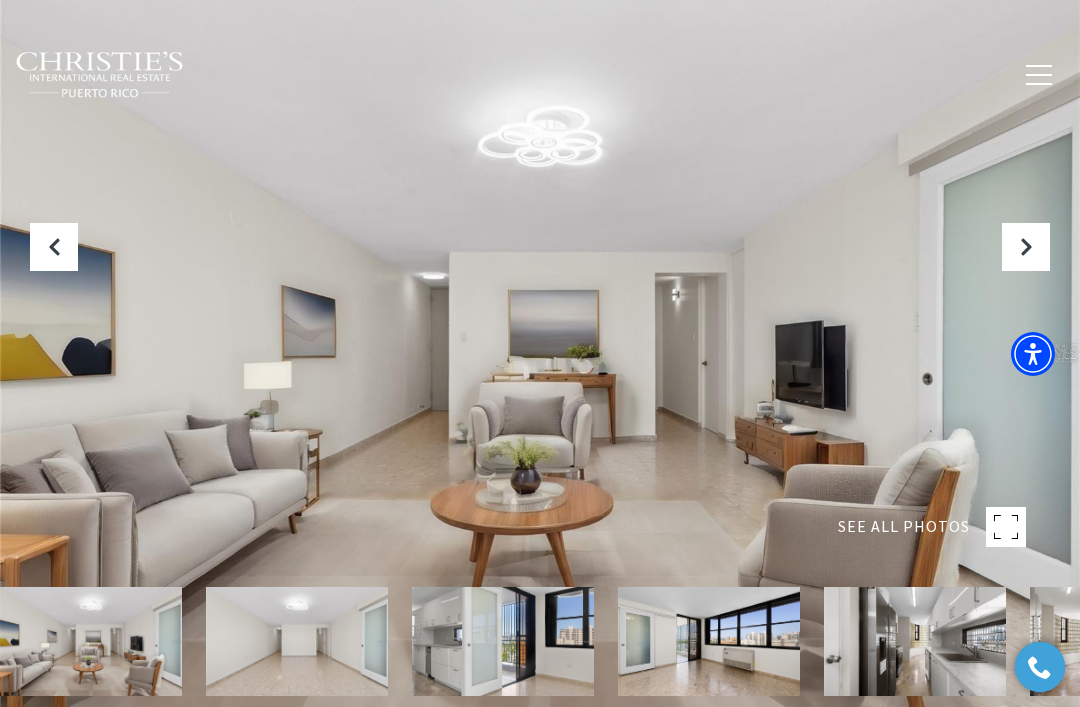 click at bounding box center [1026, 247] 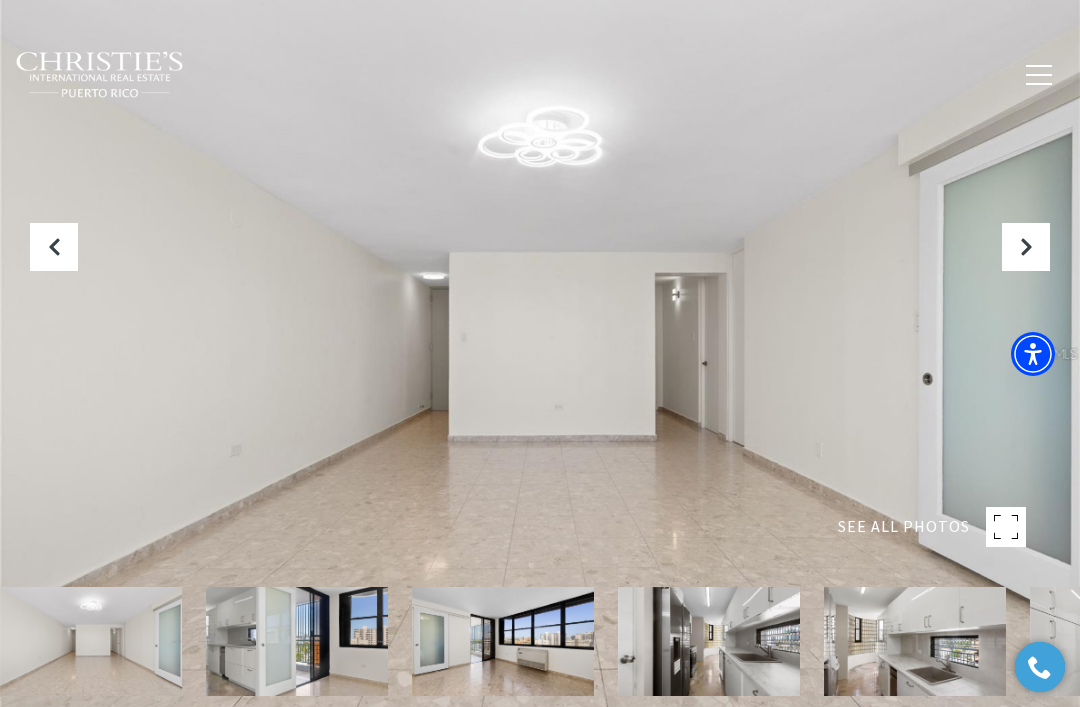 click at bounding box center [1026, 247] 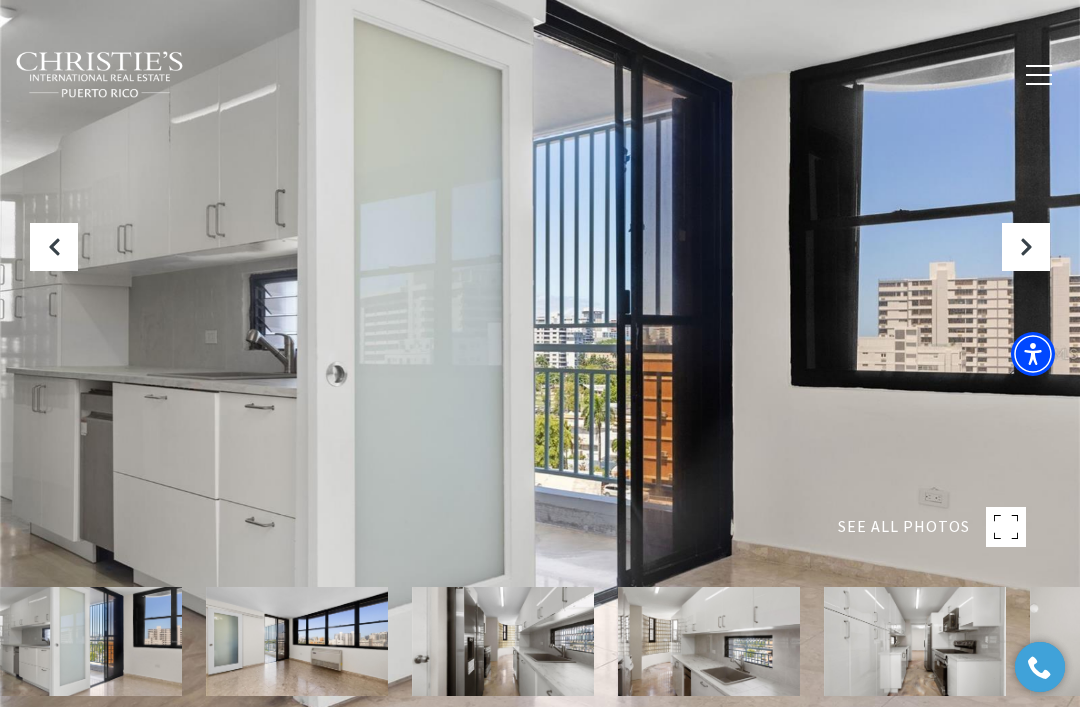 click at bounding box center (1026, 247) 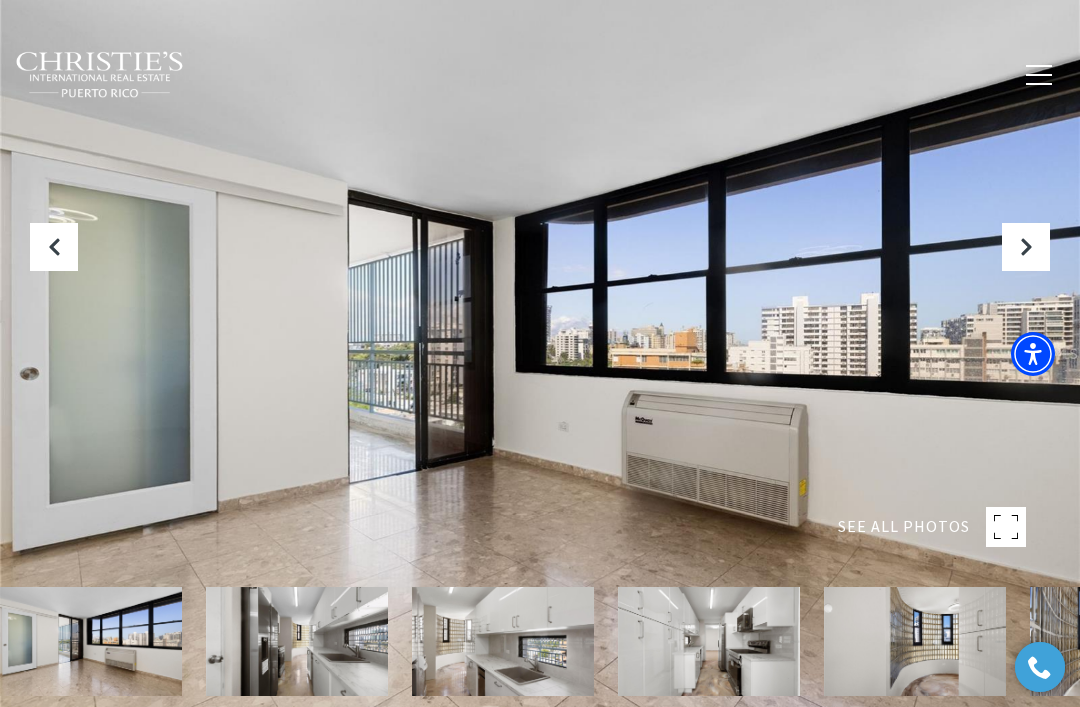 click at bounding box center (1026, 247) 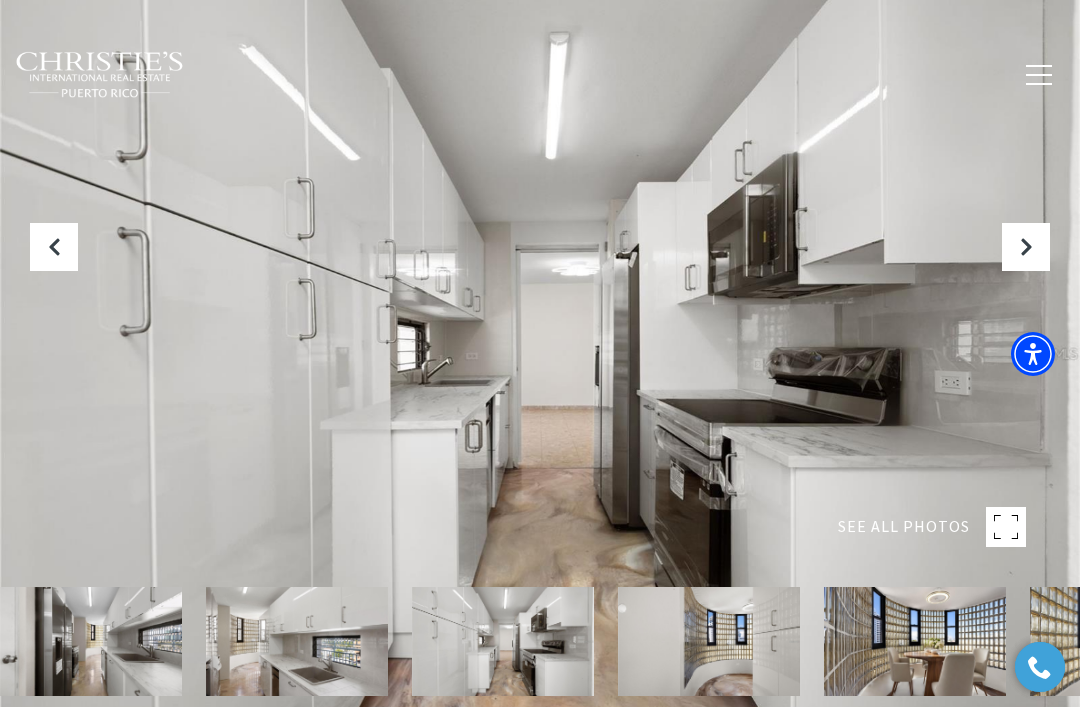click at bounding box center [915, 641] 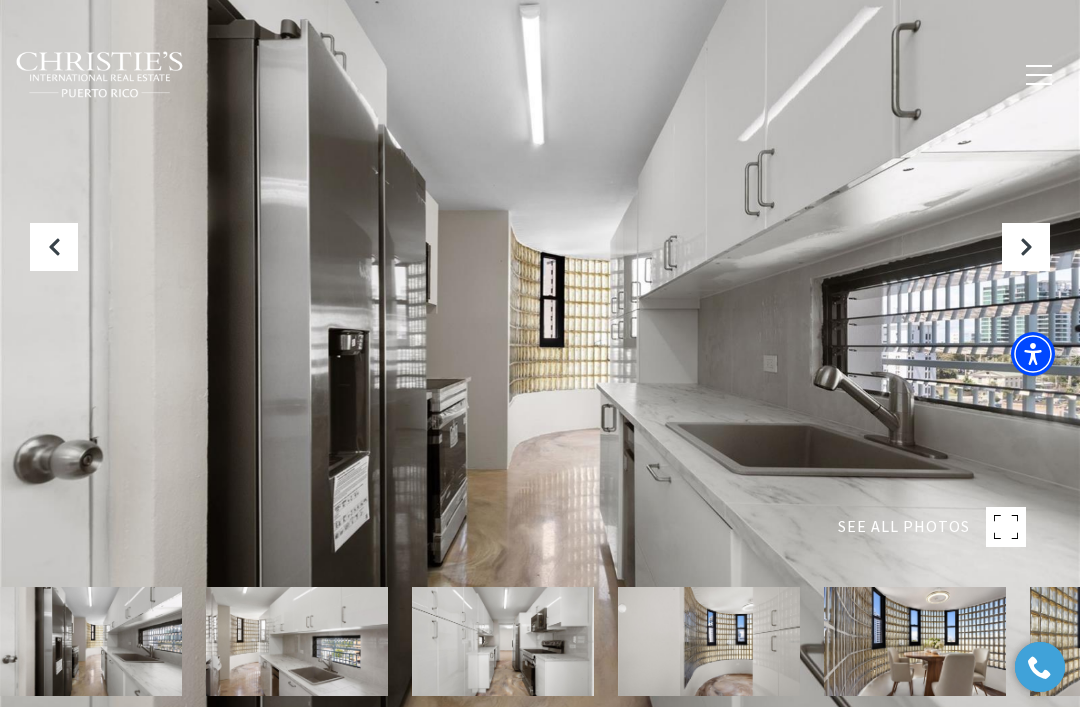 click at bounding box center [1026, 247] 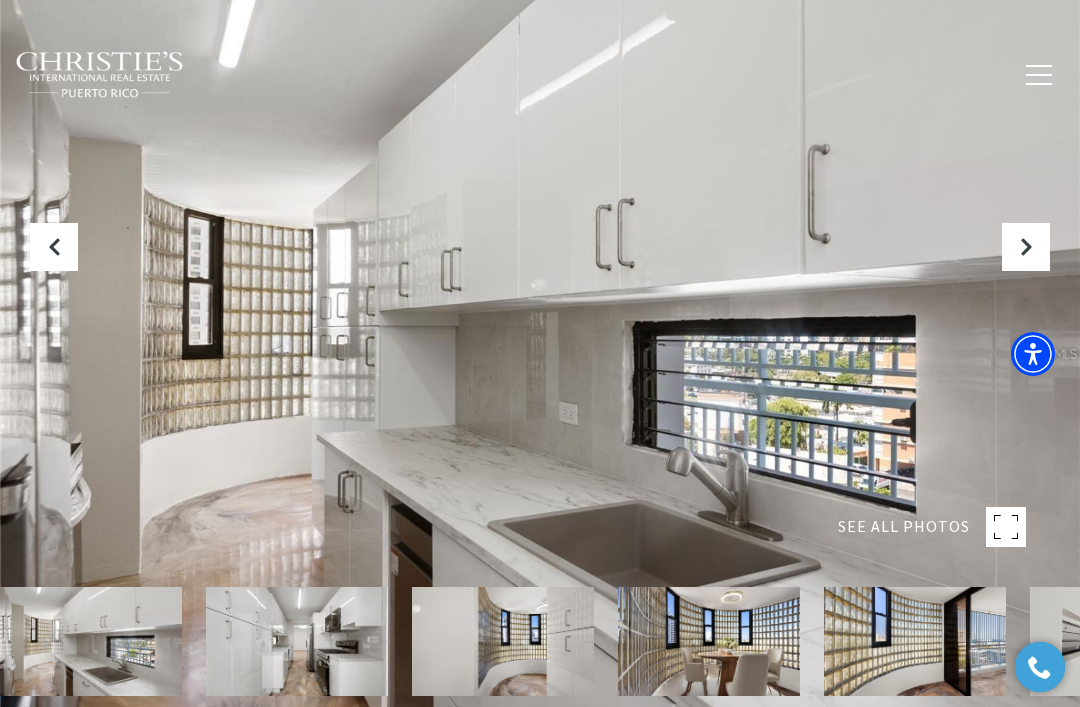 click at bounding box center (1026, 247) 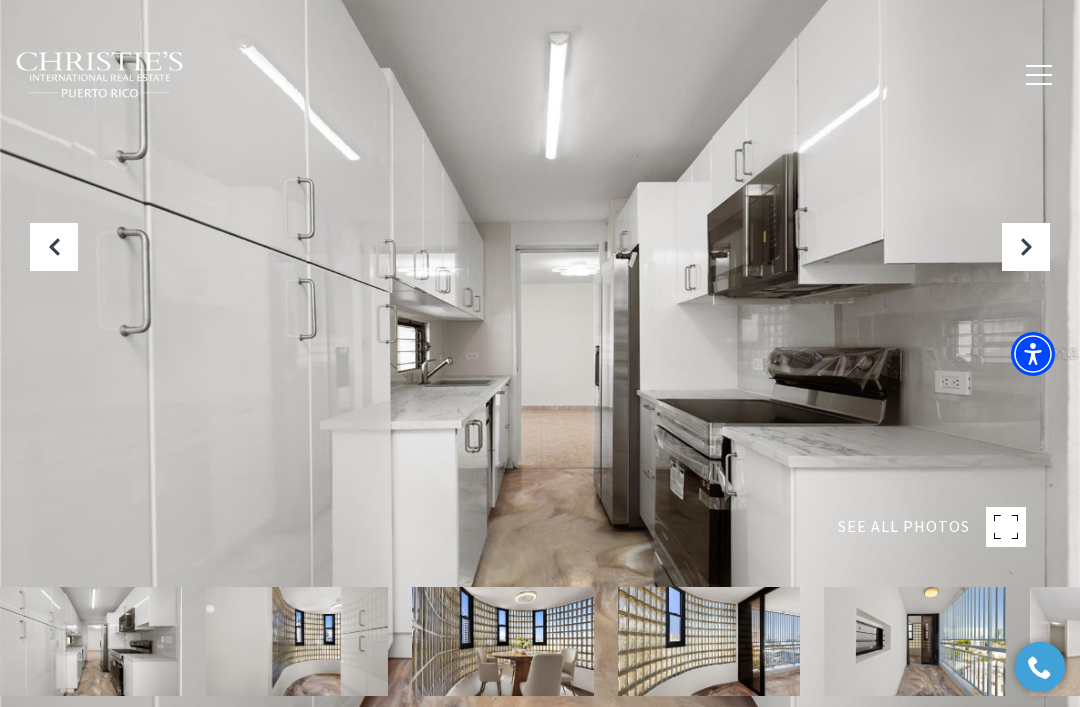 click at bounding box center [1026, 247] 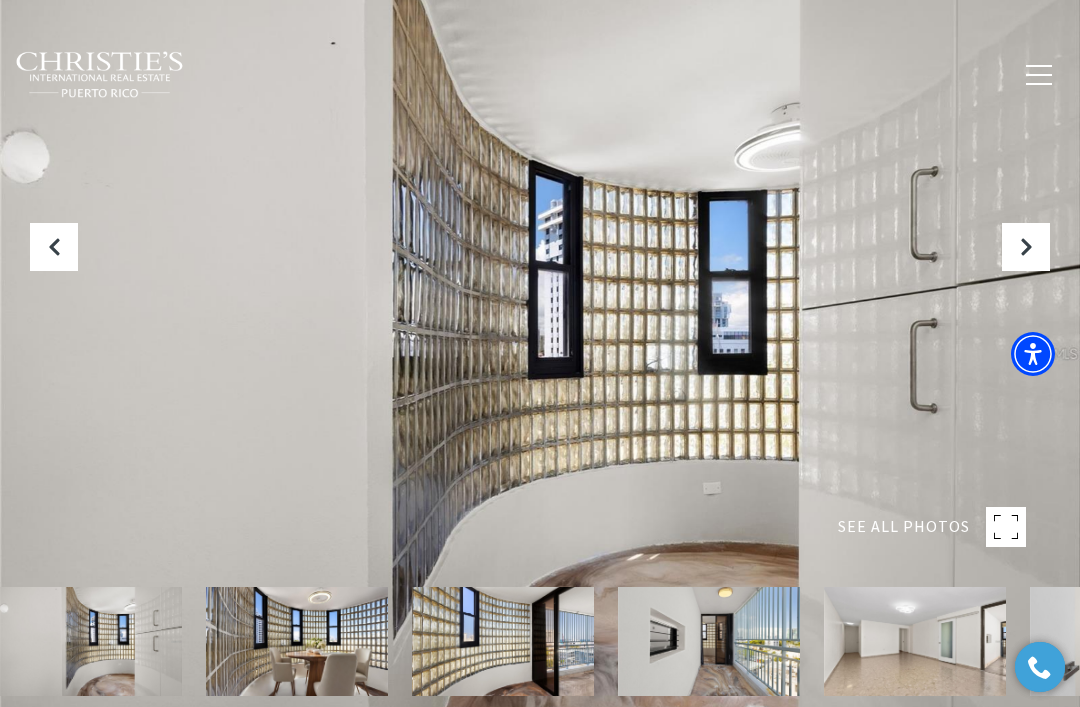 click at bounding box center (1026, 247) 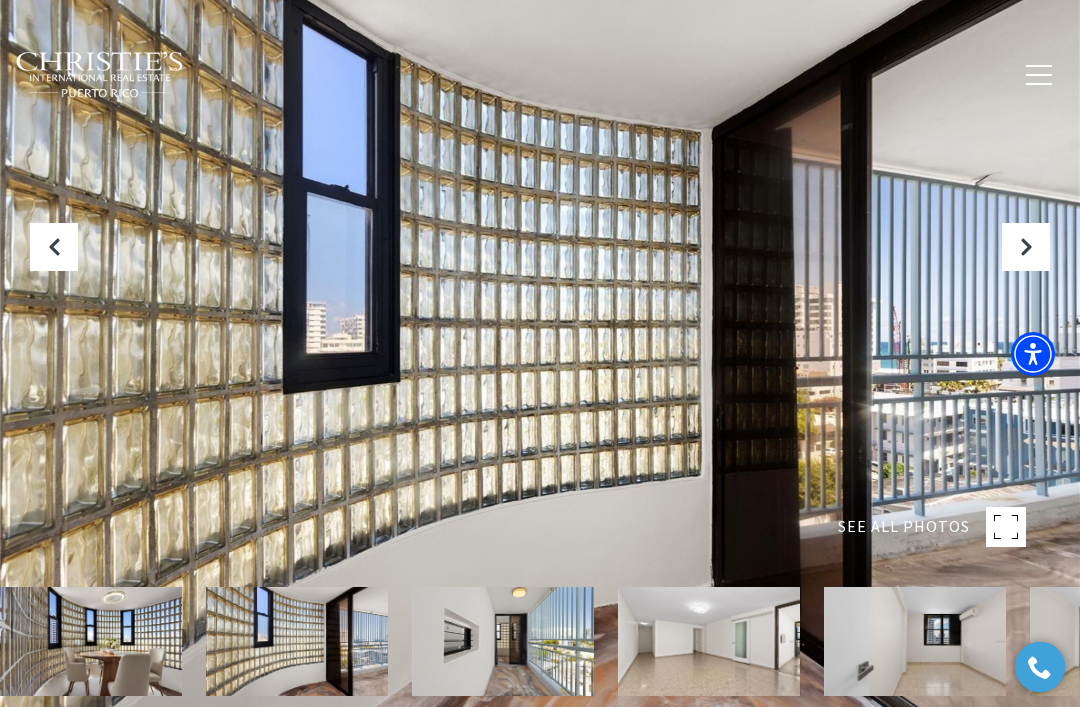 click at bounding box center [1026, 247] 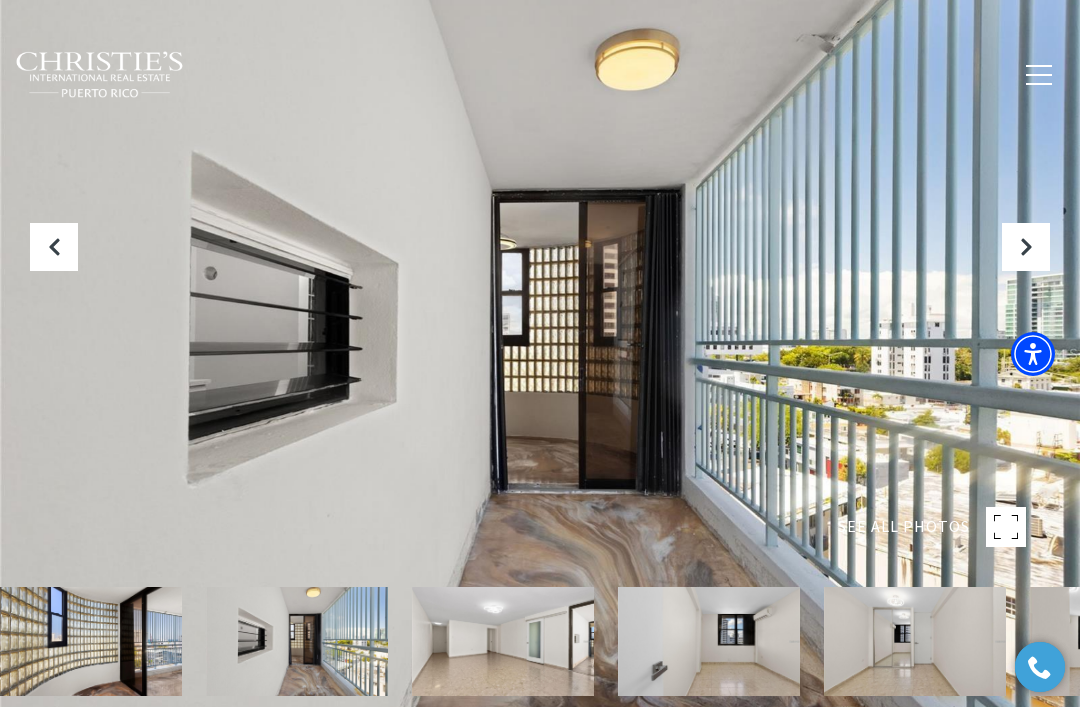 click at bounding box center [1026, 247] 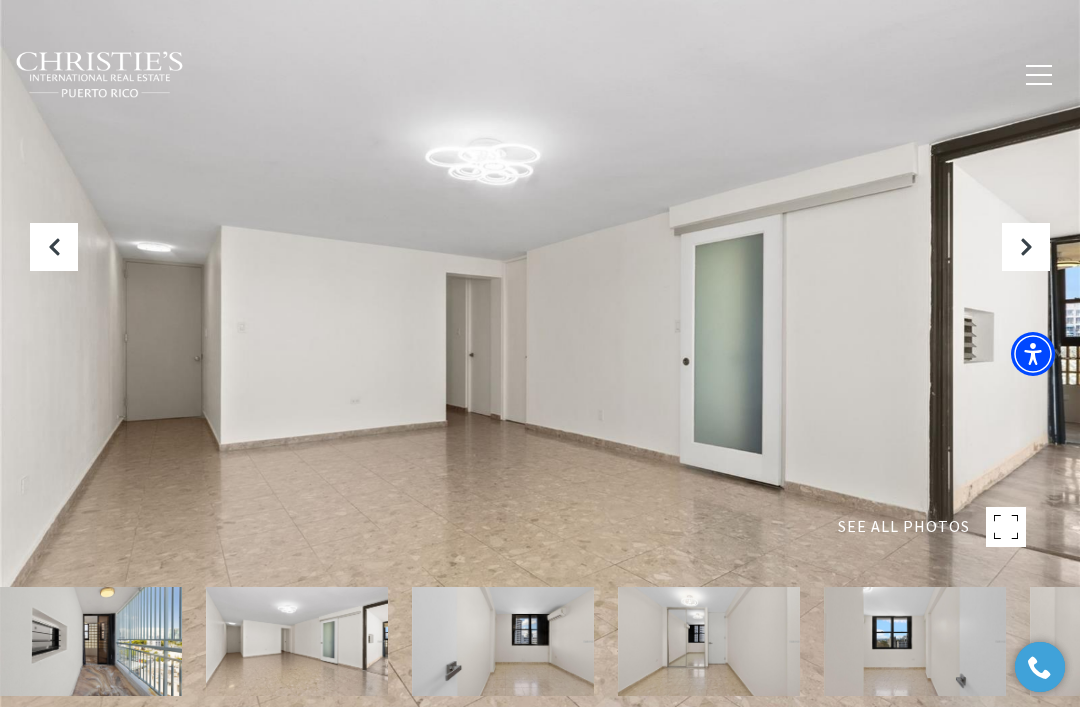 click at bounding box center [1026, 247] 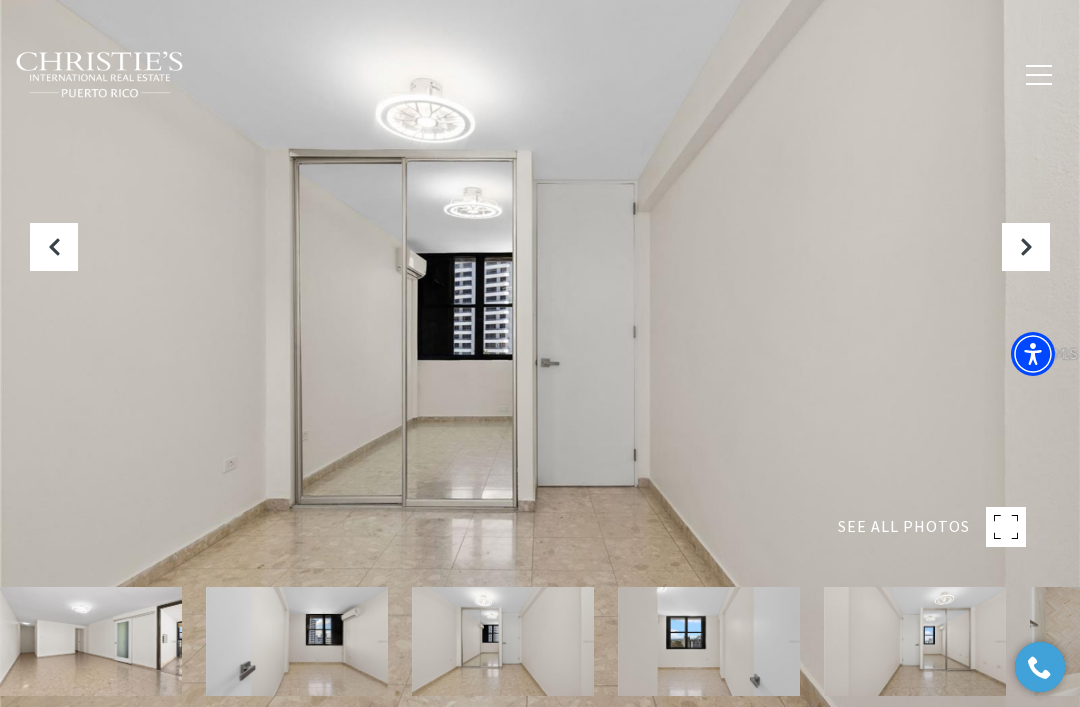 click at bounding box center [709, 641] 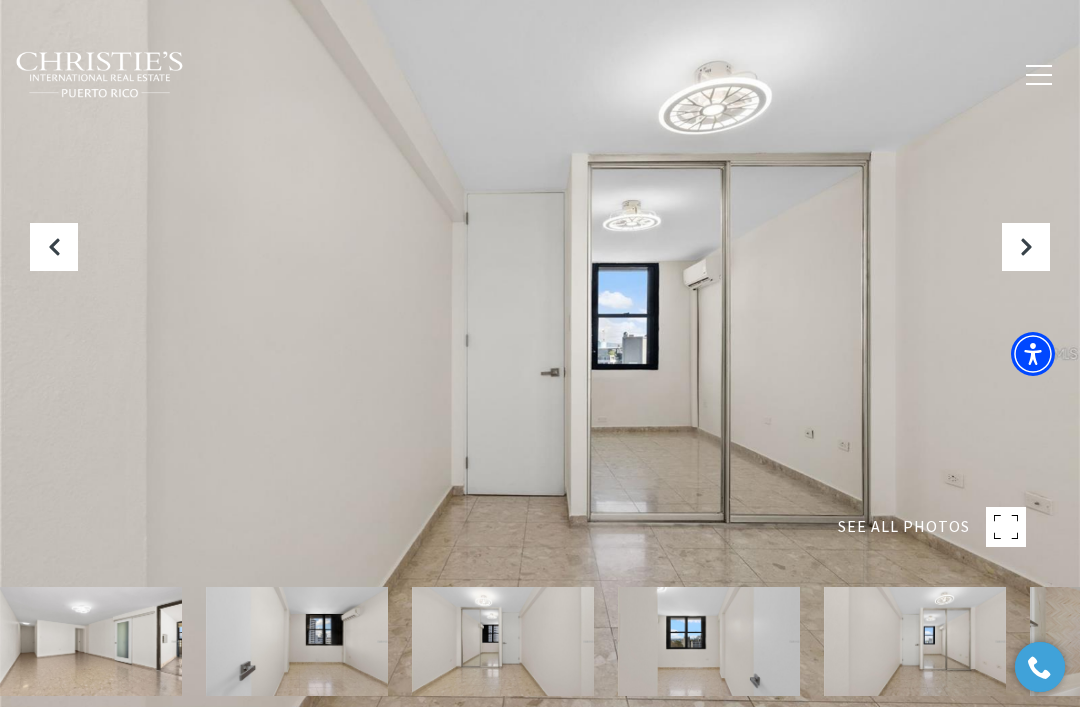 click at bounding box center (1026, 247) 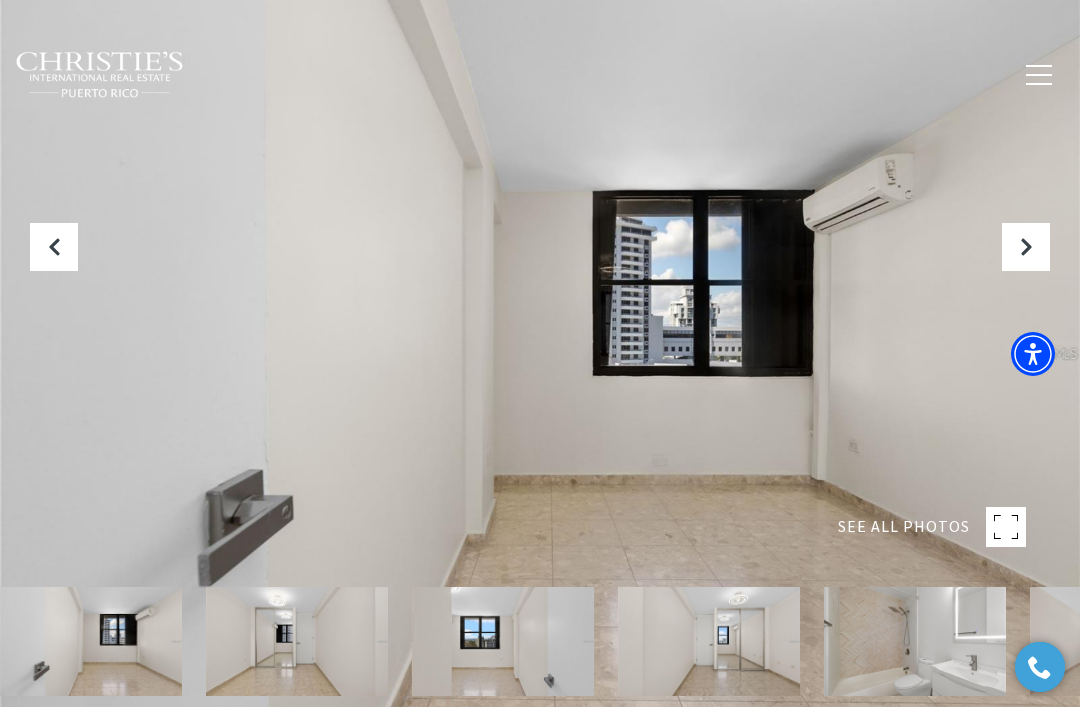 click at bounding box center (1026, 247) 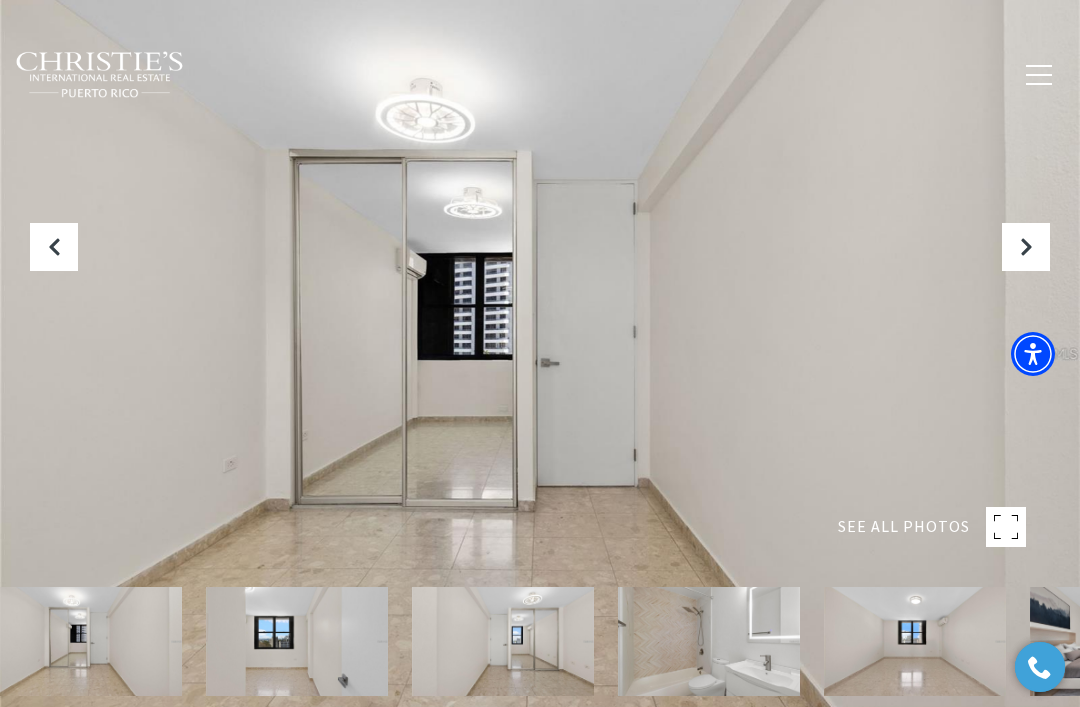 click at bounding box center (1026, 247) 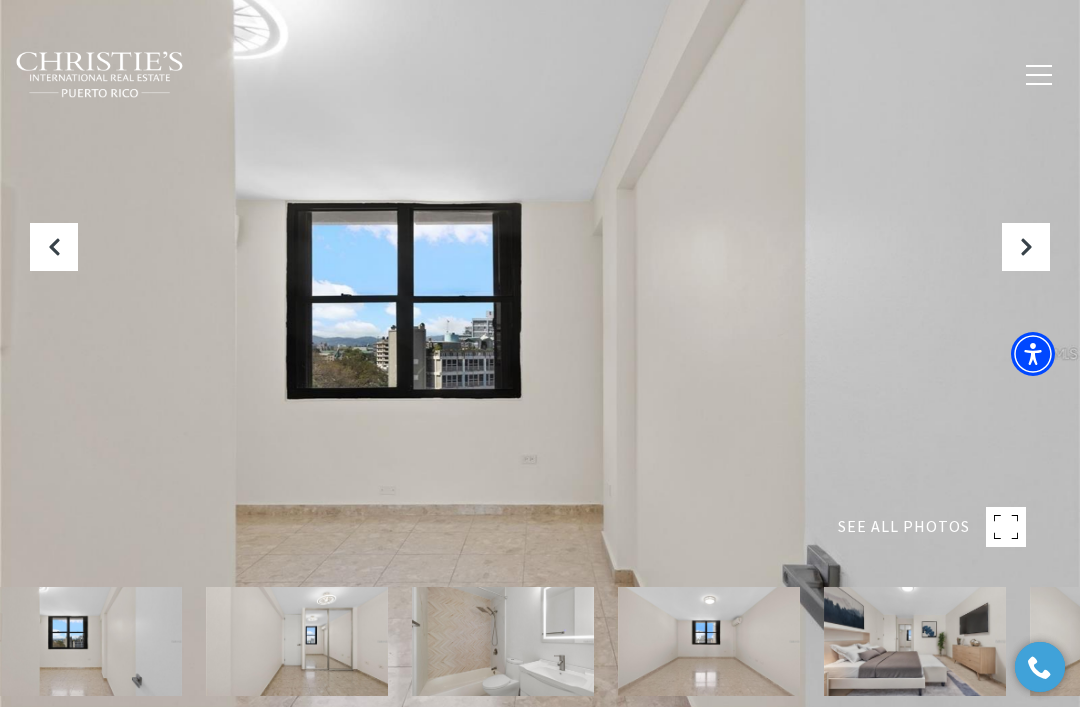 click at bounding box center (1026, 247) 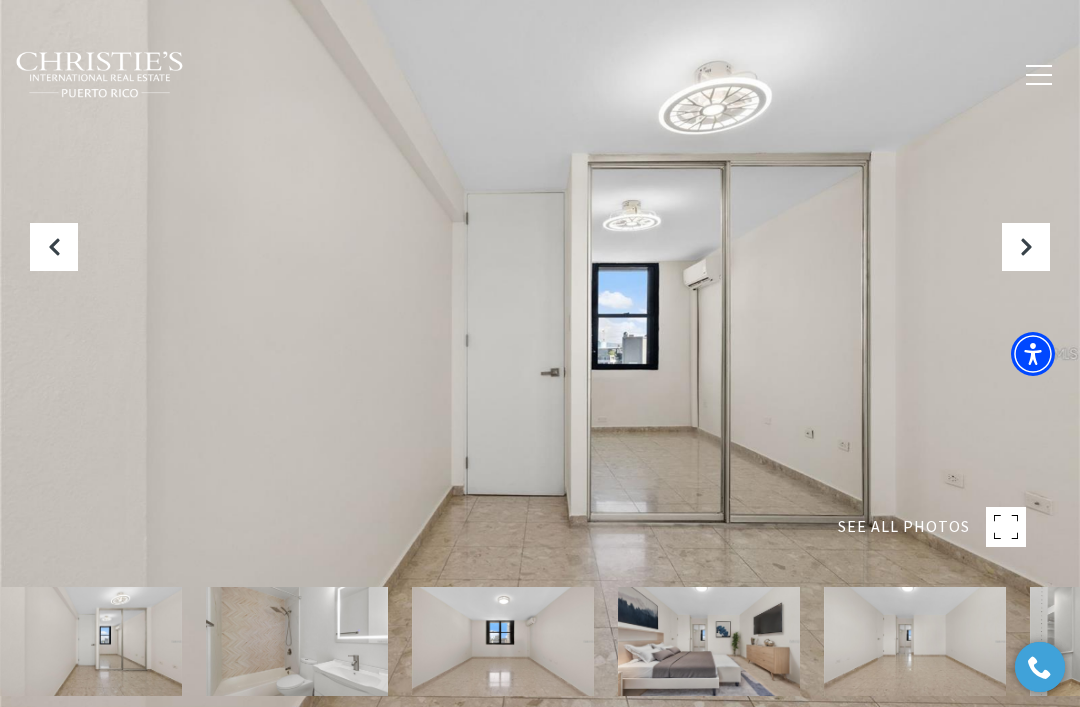click at bounding box center [1026, 247] 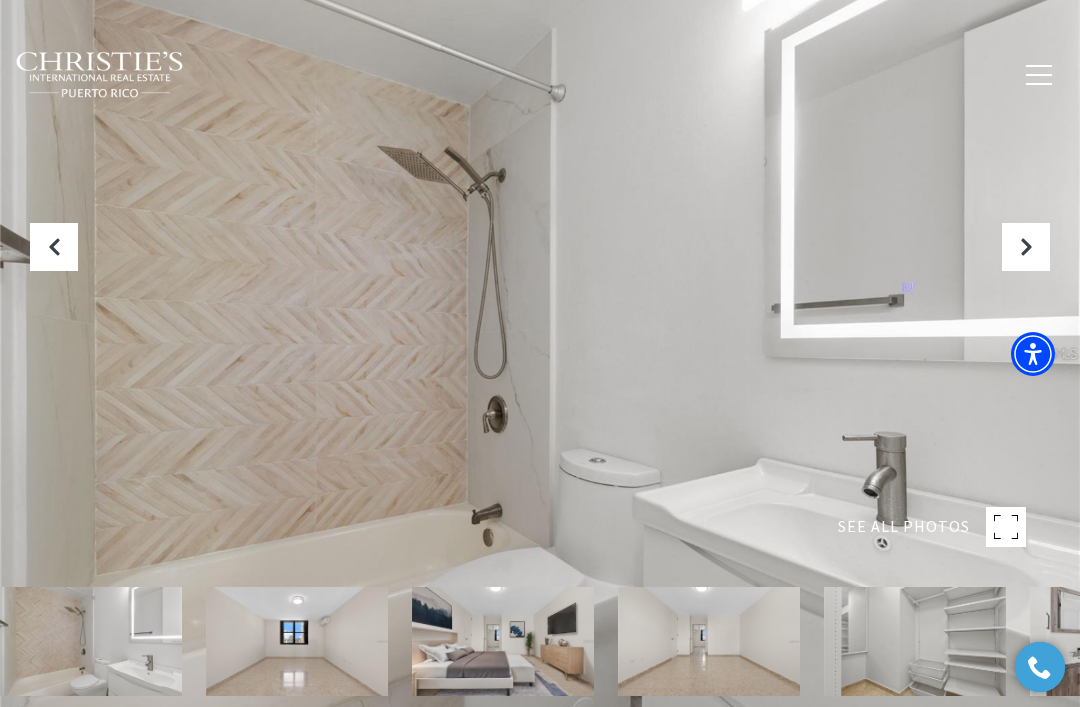 click at bounding box center [1026, 247] 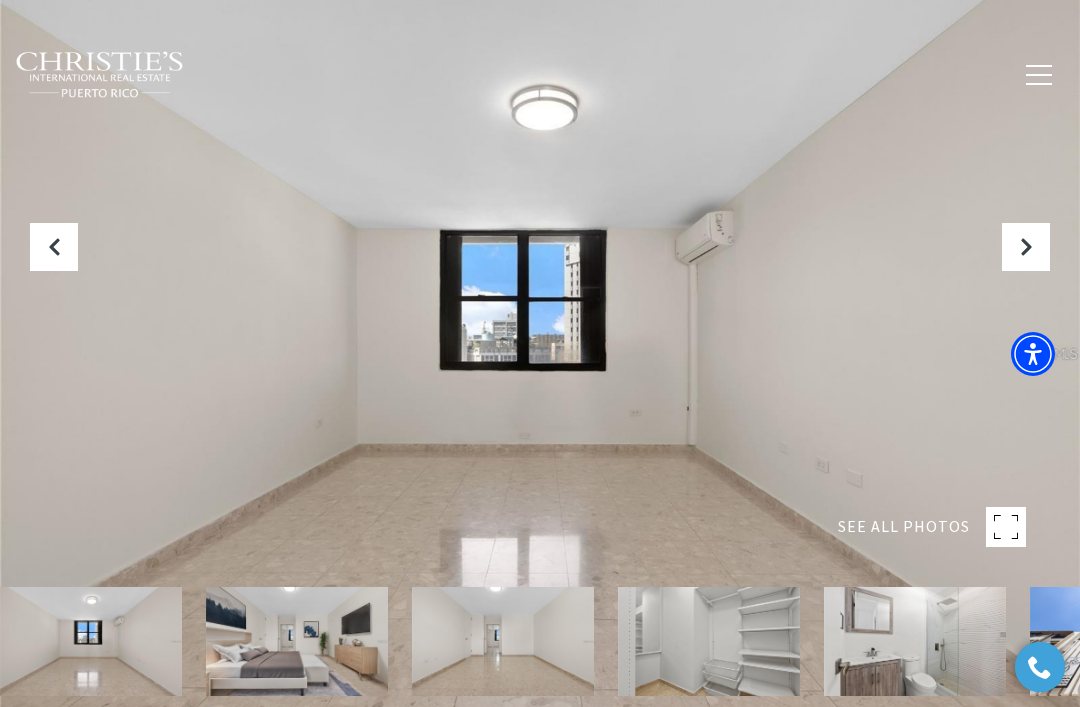 click at bounding box center [1026, 247] 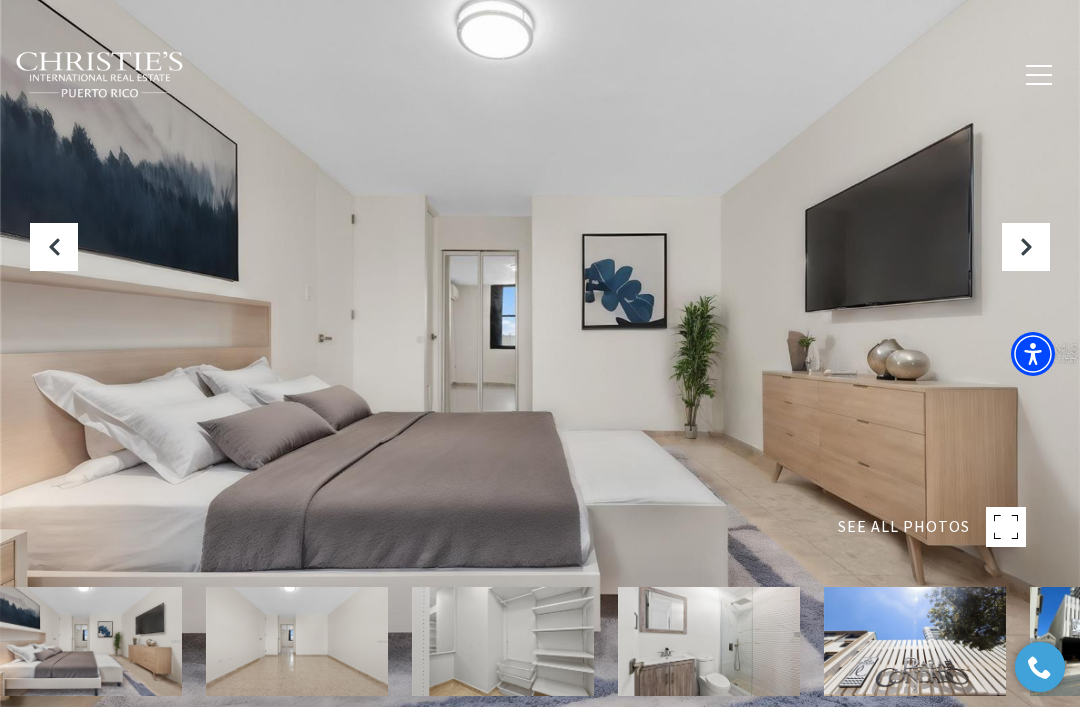click at bounding box center [1026, 247] 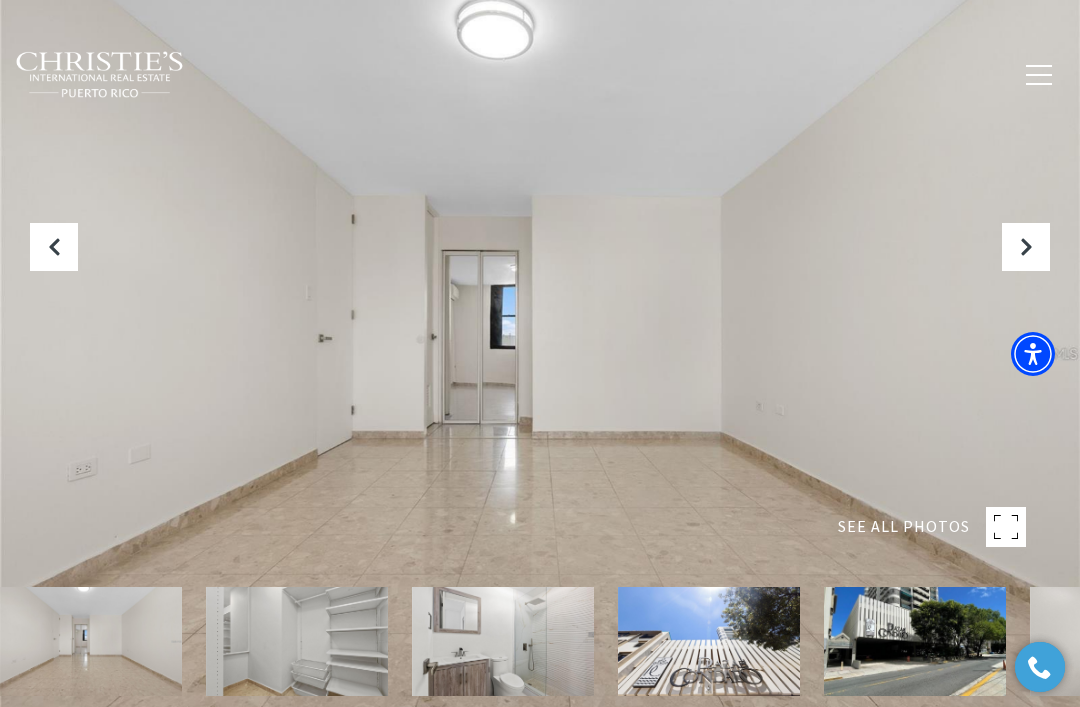 click at bounding box center [1026, 247] 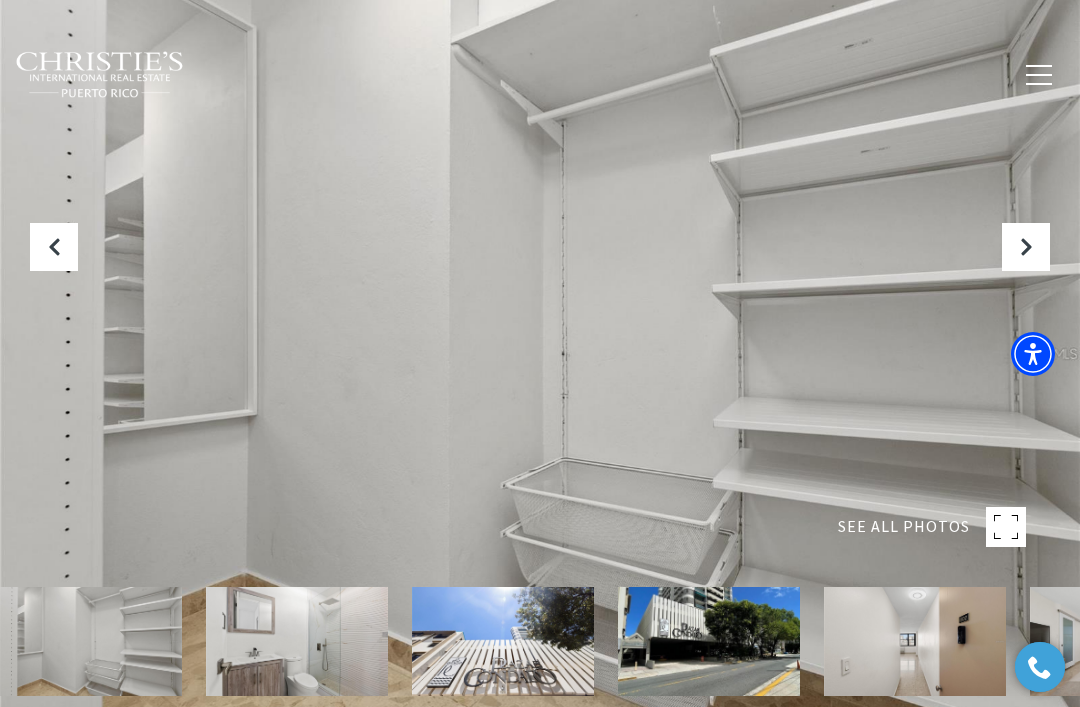 click at bounding box center (1026, 247) 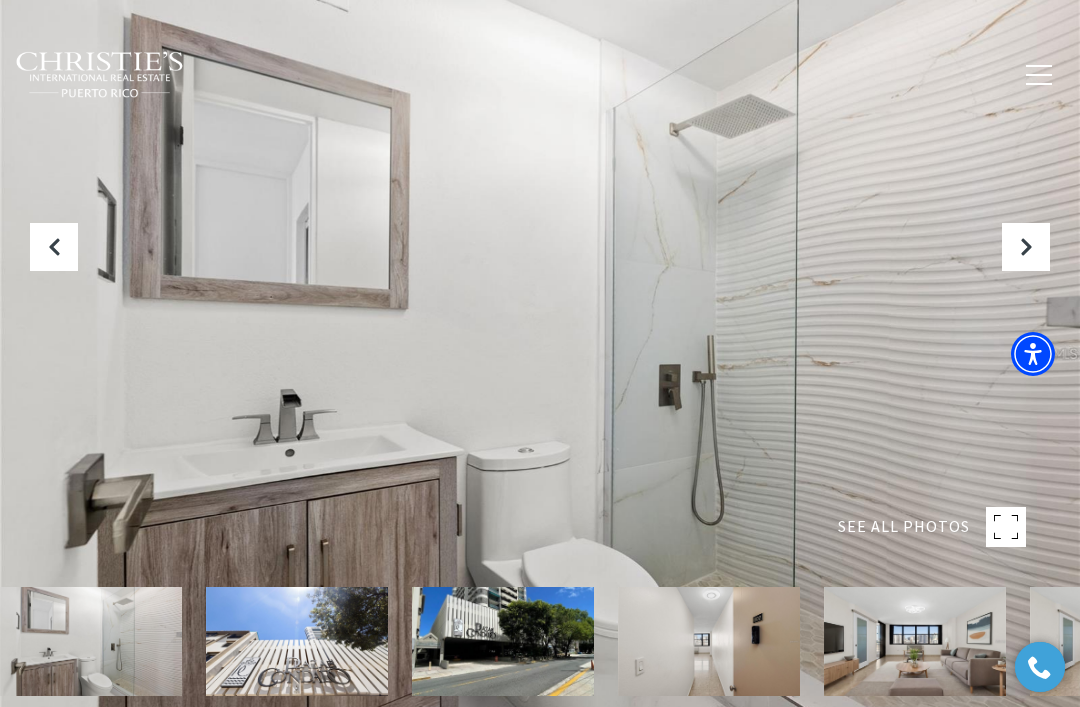 click at bounding box center (1026, 247) 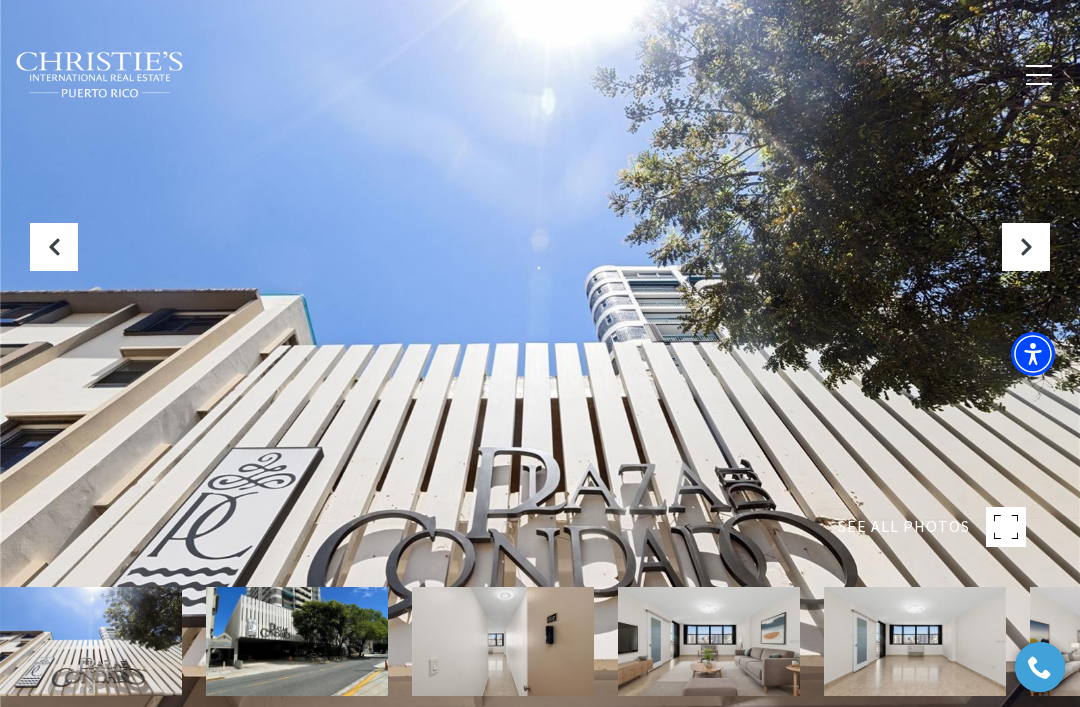 click at bounding box center (54, 247) 